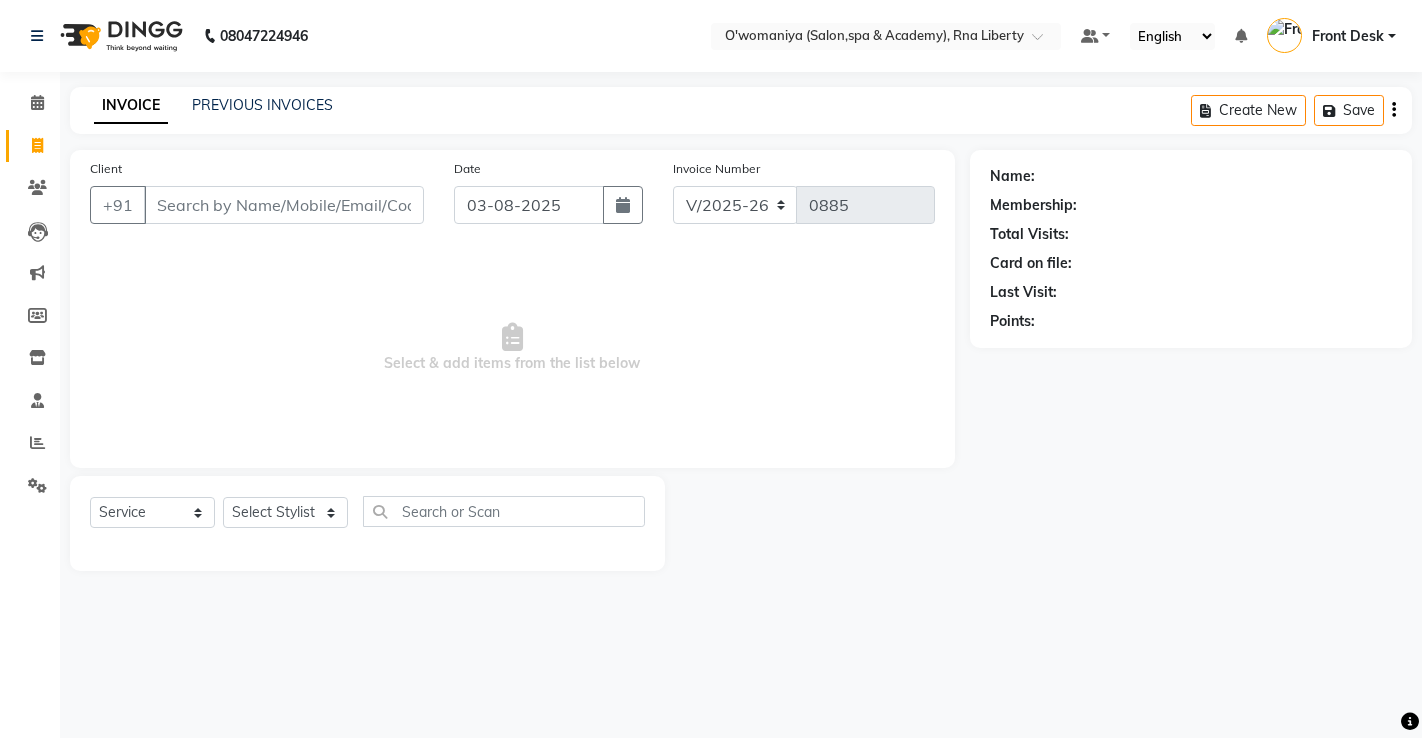 select on "5532" 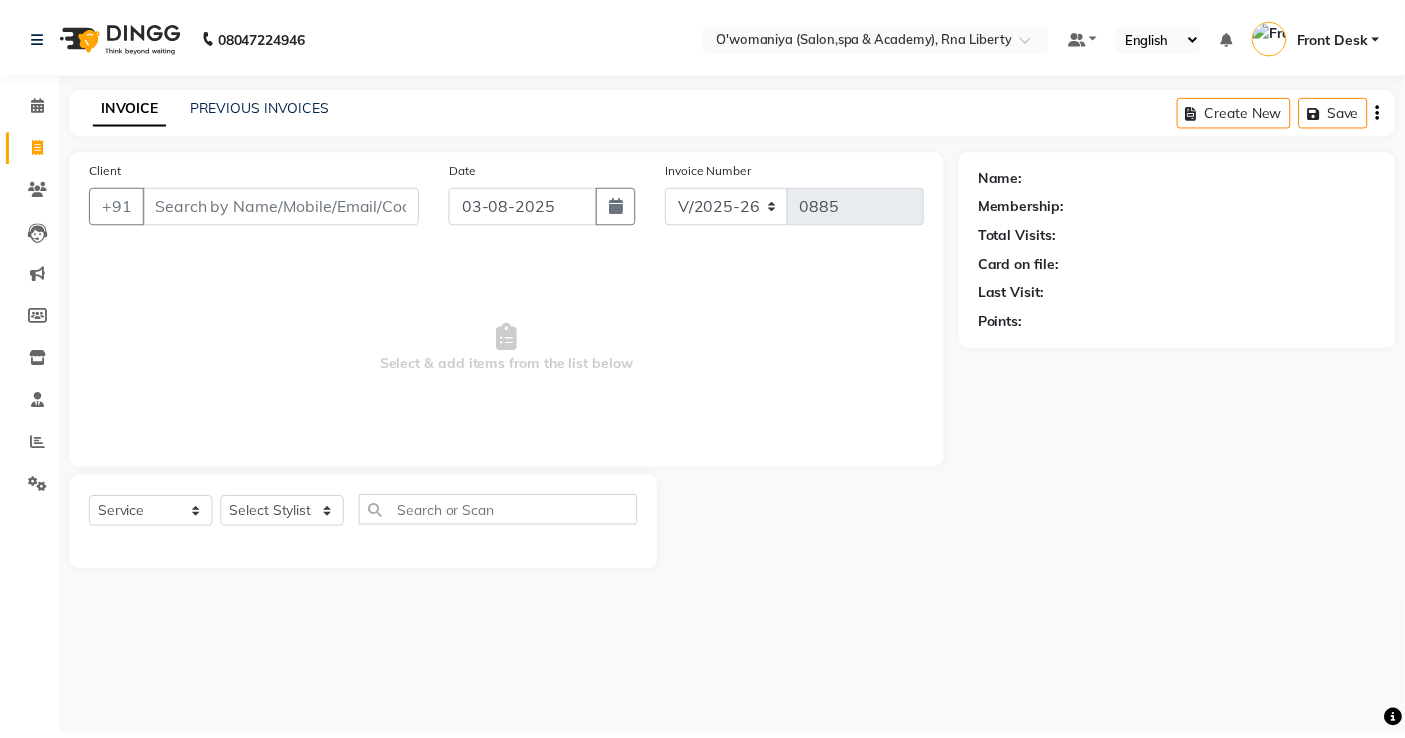 scroll, scrollTop: 0, scrollLeft: 0, axis: both 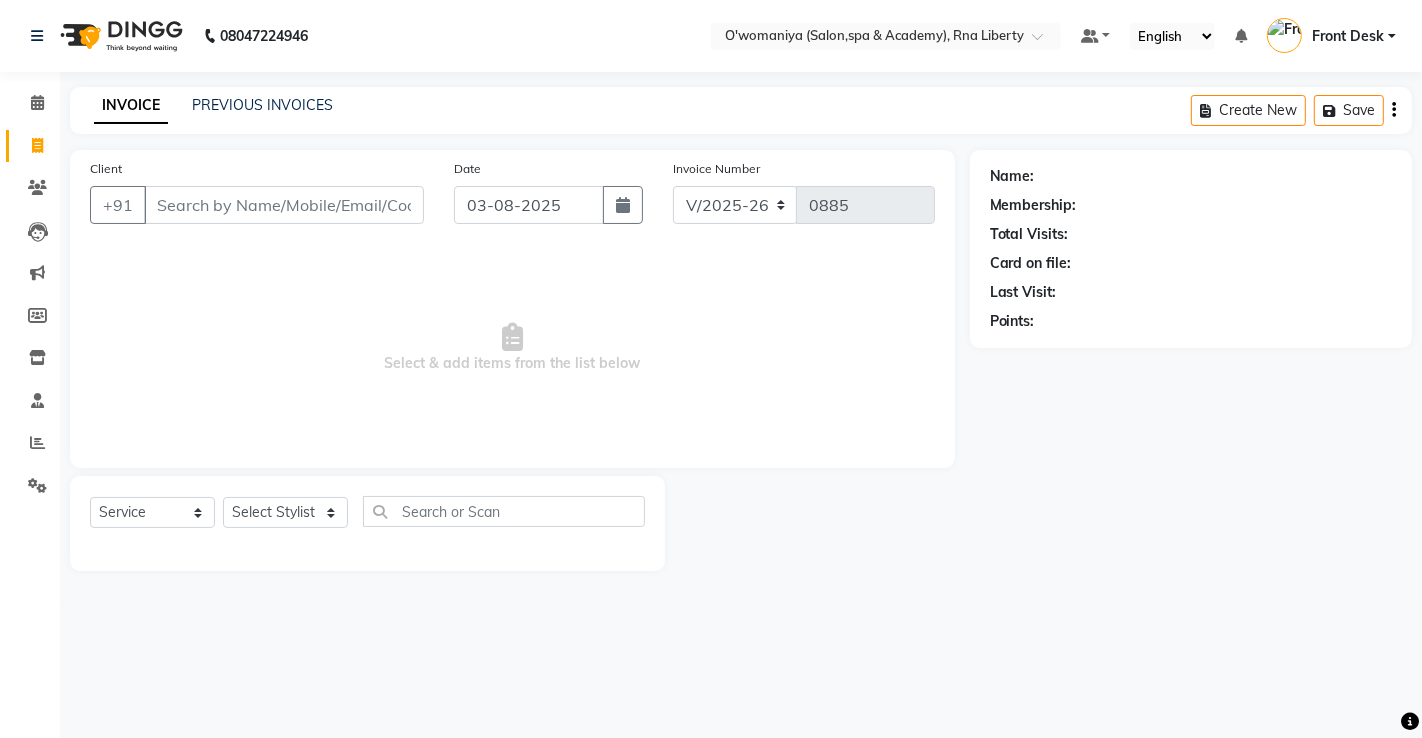 click on "Client" at bounding box center (284, 205) 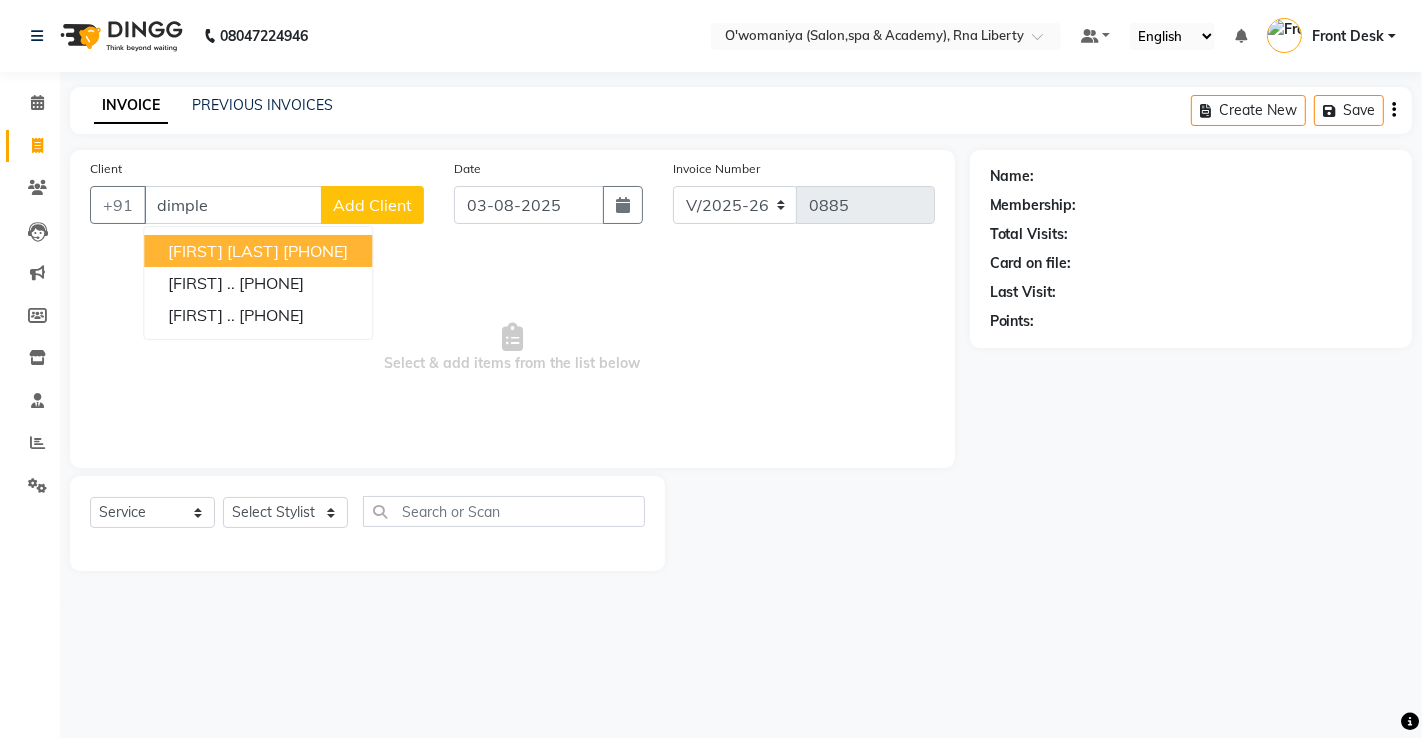 click on "[FIRST] [LAST]  [PHONE]" at bounding box center [258, 251] 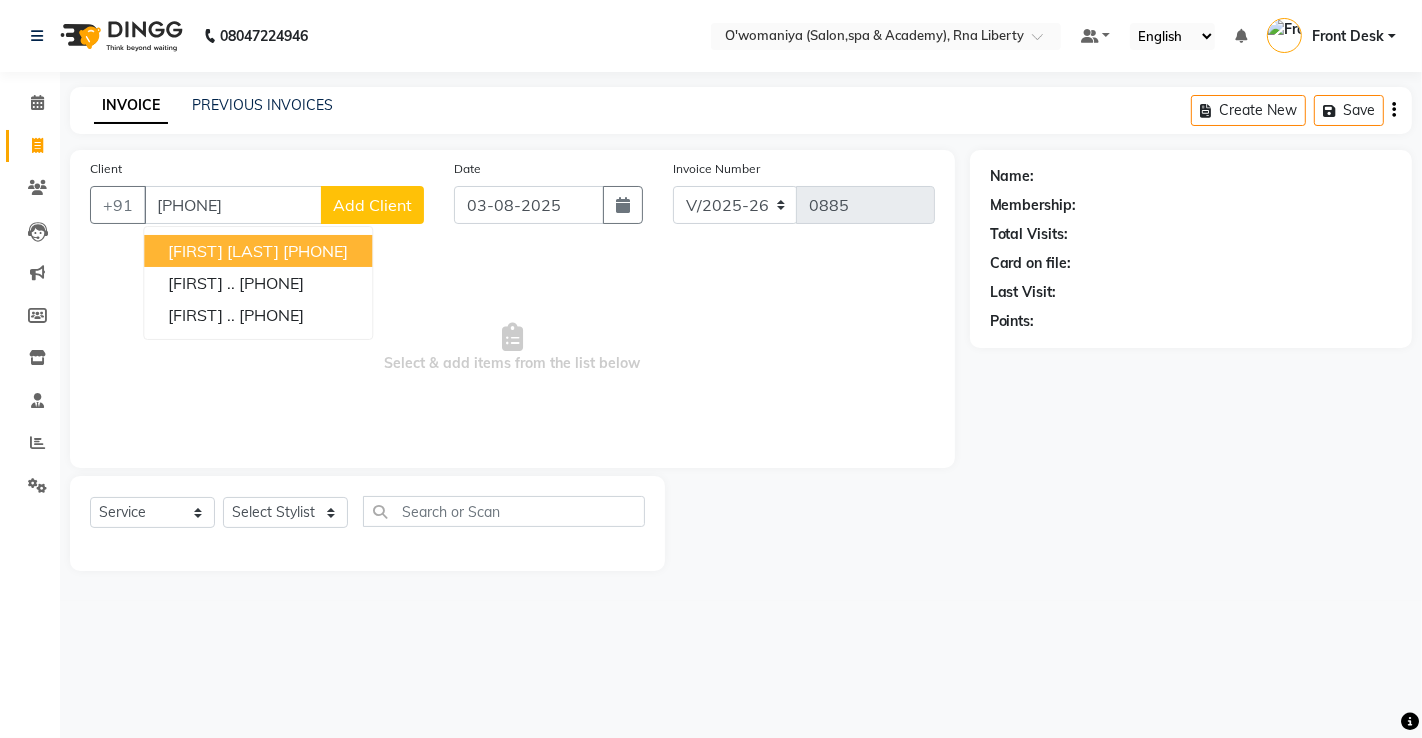 type on "[PHONE]" 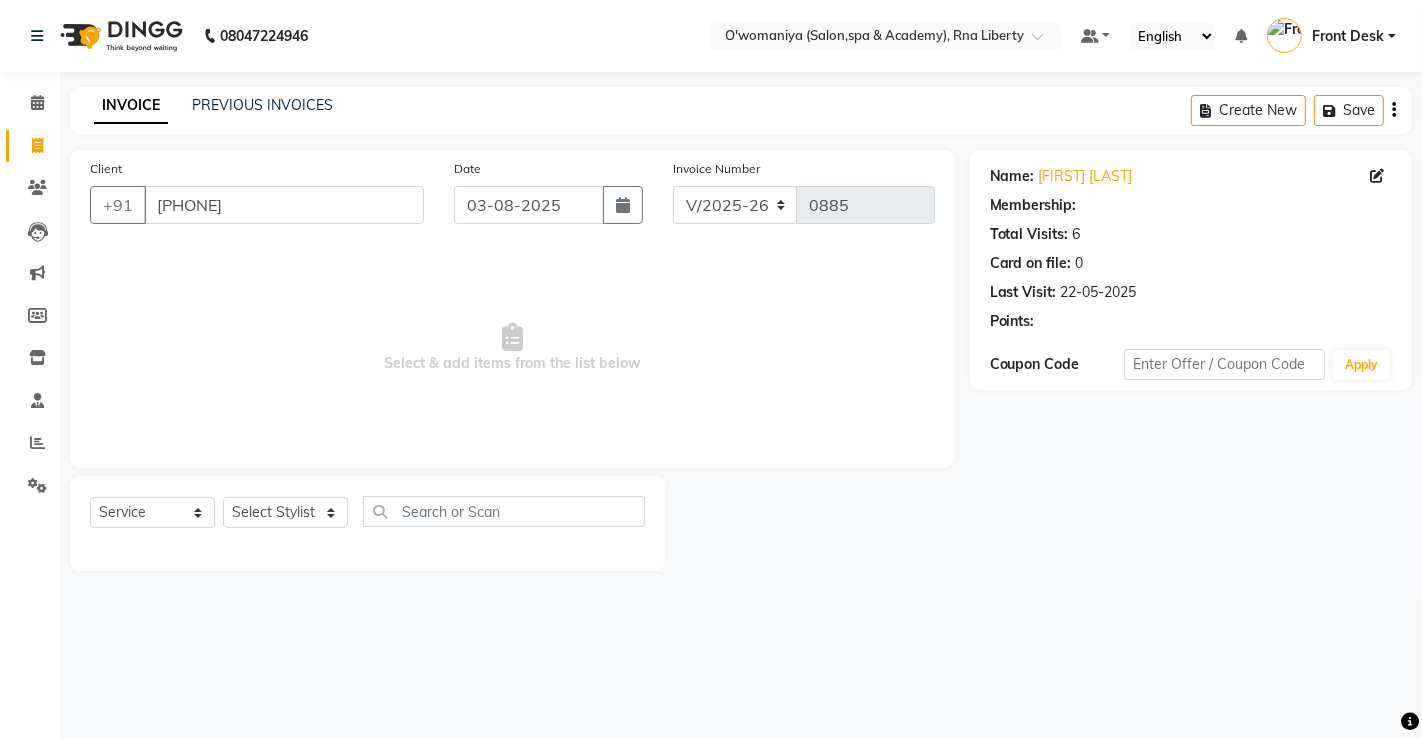 select on "1: Object" 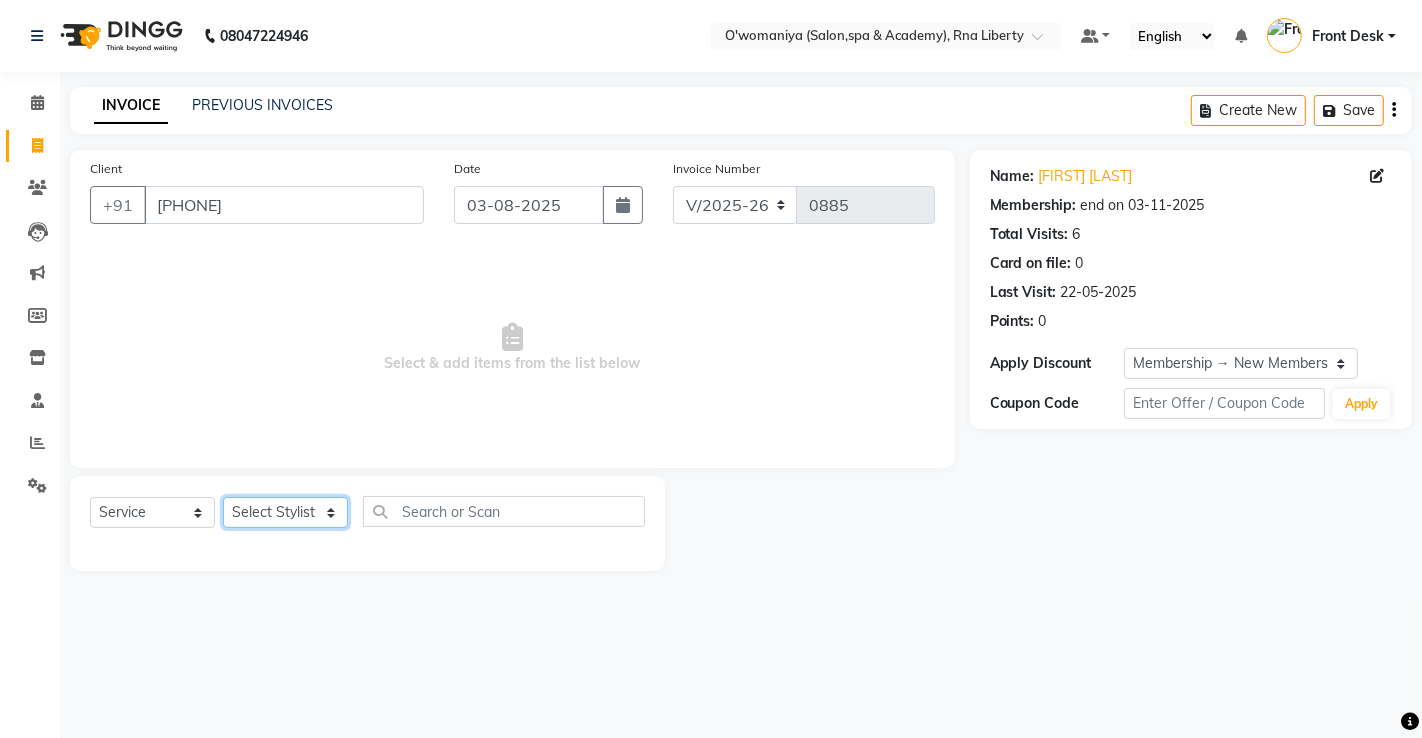 click on "Select Stylist abdul [LAST] [FIRST] [LAST] ANITA Azeem Qureshi   Dilshad Ali Faizan Siddqui Front Desk gaurav Jatin Mane Jyoti  Kajal  Ritesh Raaj kevat jadhav Kuldeep Lavina Fernandez  madhuri  Mahi Manohar kakad  Maymol R Kinny Mona Dhanraaj Singh Nidhi yadav  nikita mohite Parveen Sheikh Pinky Reema  Ghosh Ruby singh Sanaya Agrawaal Shanu Ansari Sweeta Joseph" 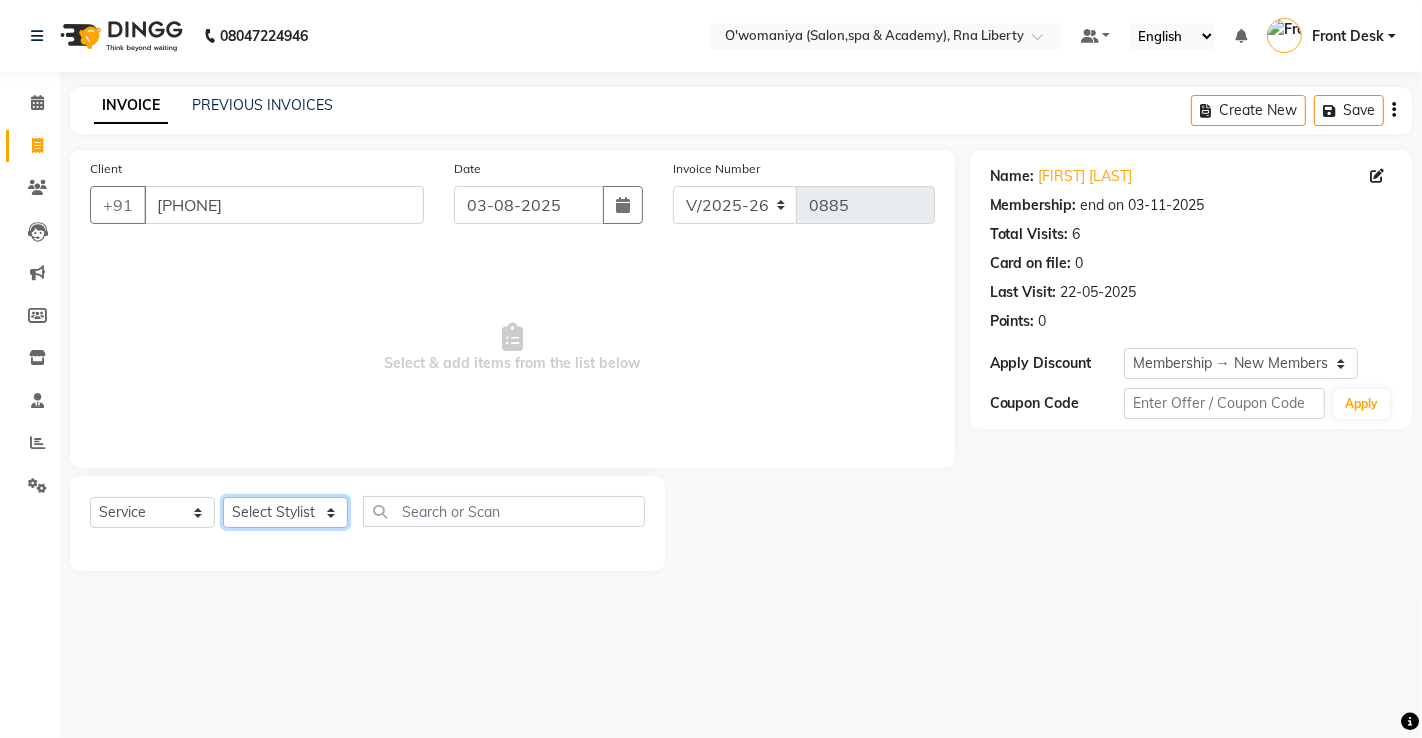 select on "64702" 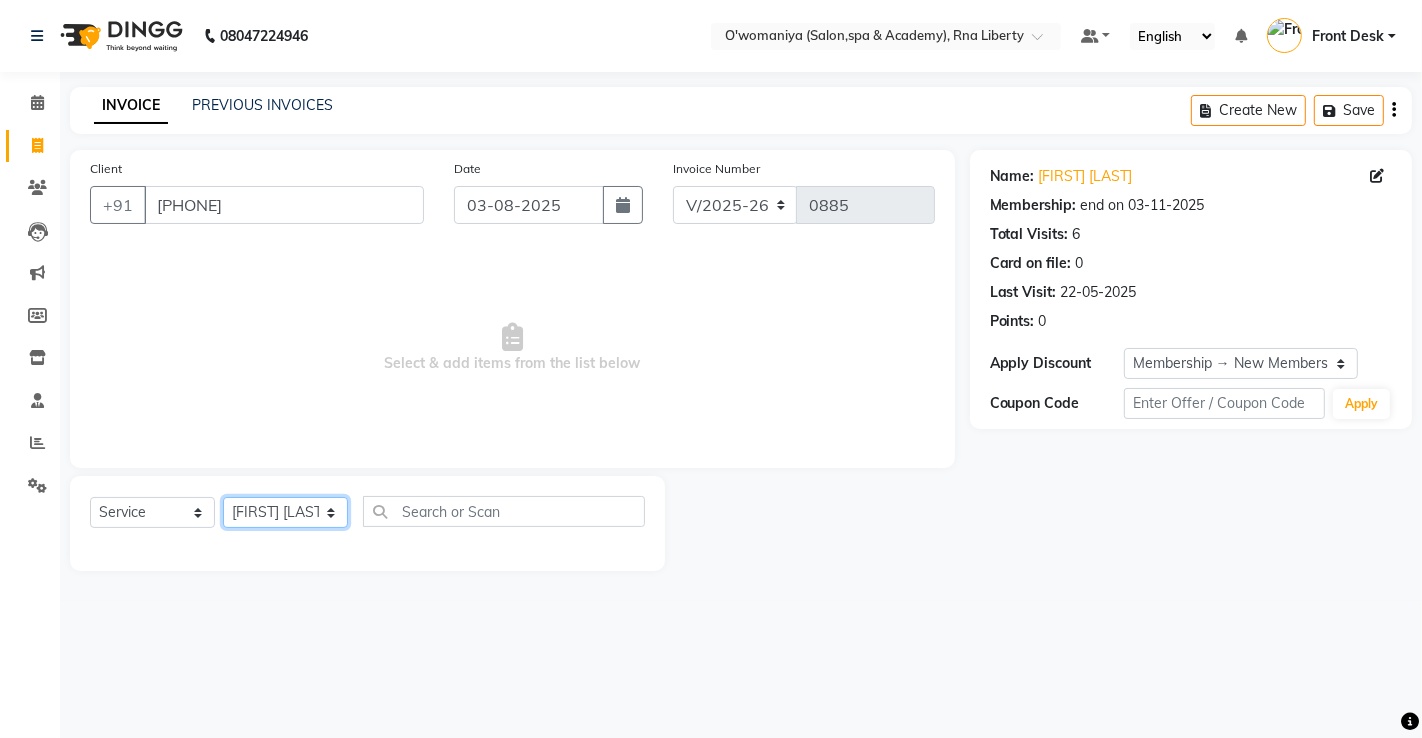 click on "Select Stylist abdul [LAST] [FIRST] [LAST] ANITA Azeem Qureshi   Dilshad Ali Faizan Siddqui Front Desk gaurav Jatin Mane Jyoti  Kajal  Ritesh Raaj kevat jadhav Kuldeep Lavina Fernandez  madhuri  Mahi Manohar kakad  Maymol R Kinny Mona Dhanraaj Singh Nidhi yadav  nikita mohite Parveen Sheikh Pinky Reema  Ghosh Ruby singh Sanaya Agrawaal Shanu Ansari Sweeta Joseph" 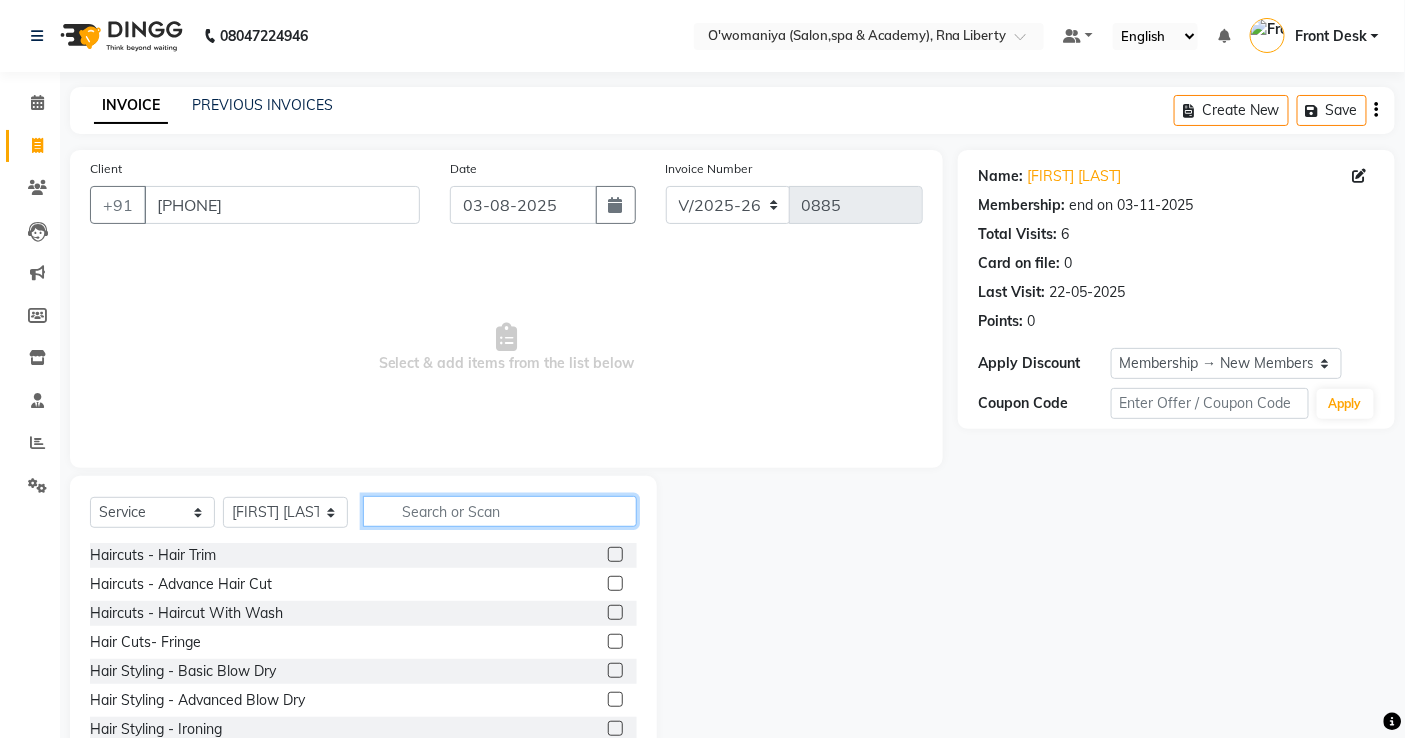 click 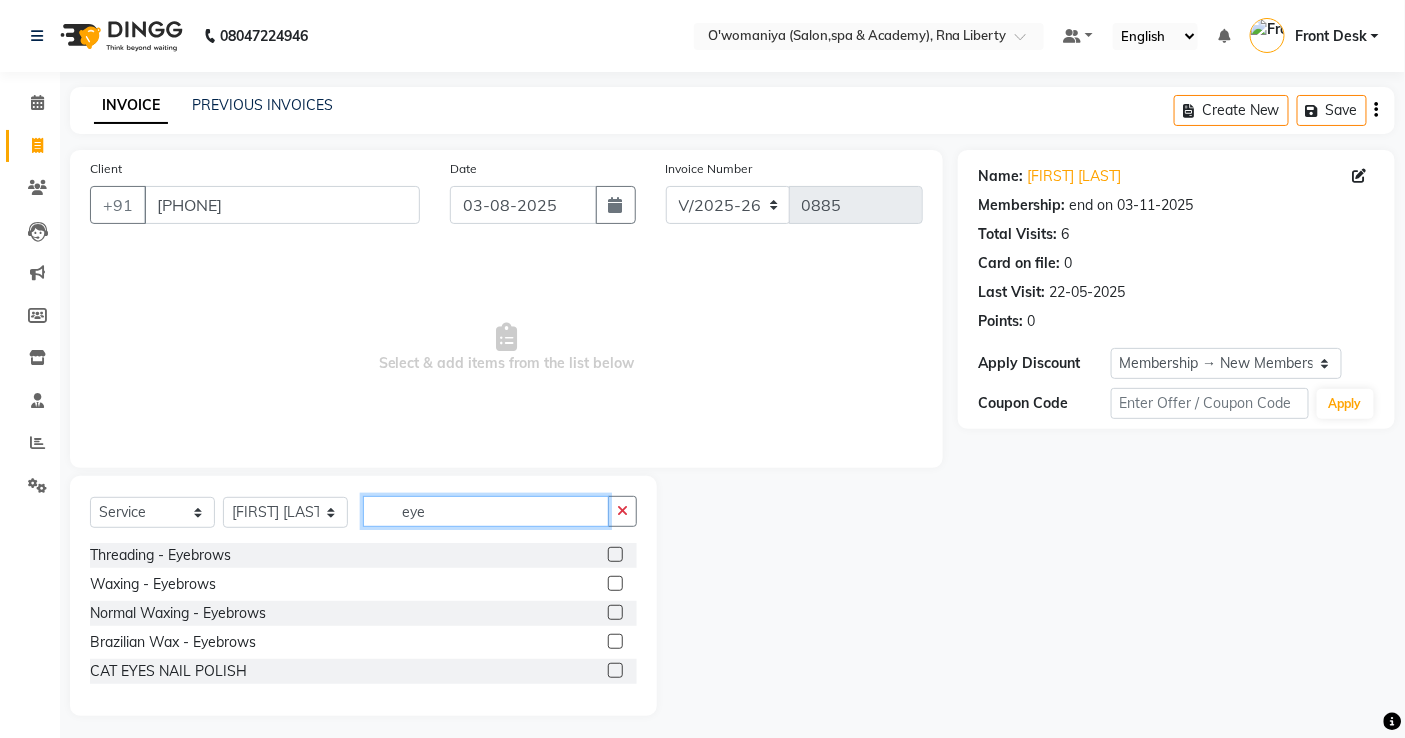 type on "eye" 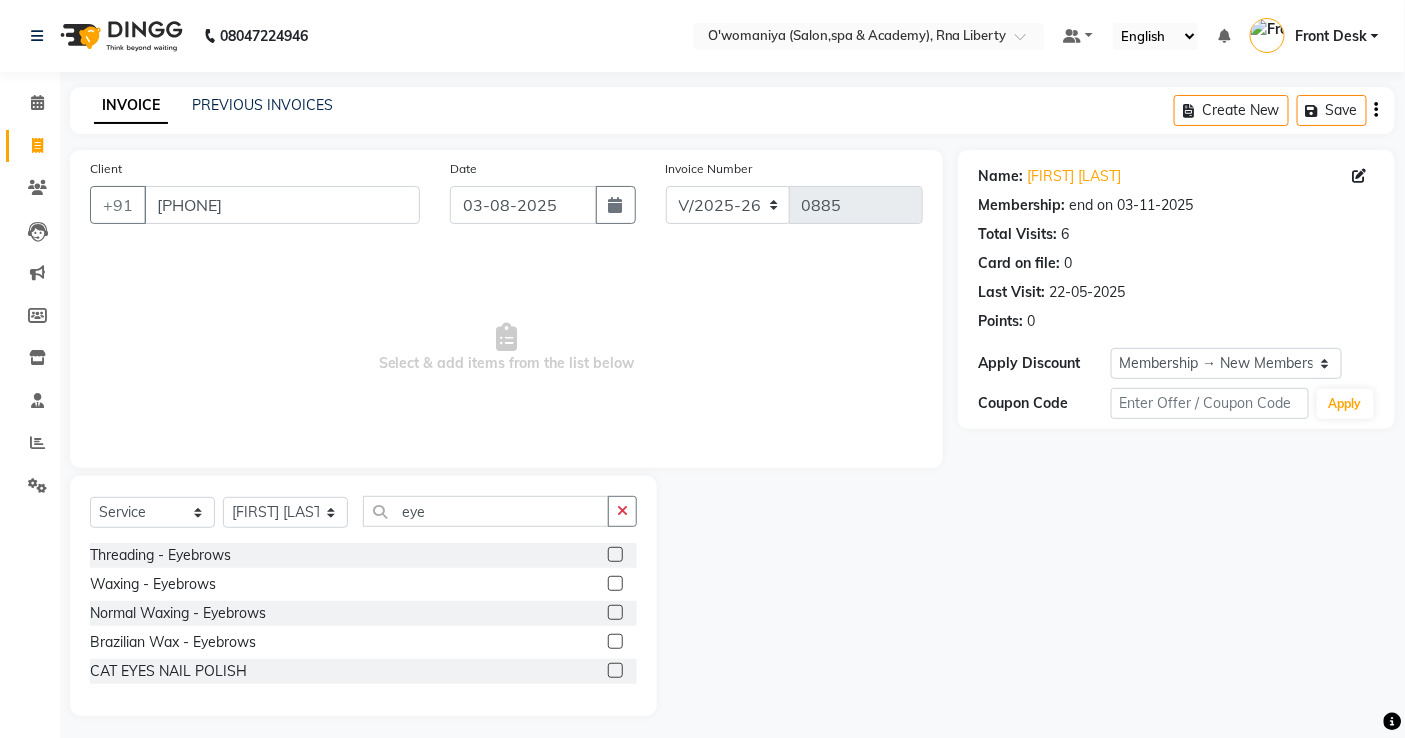 click 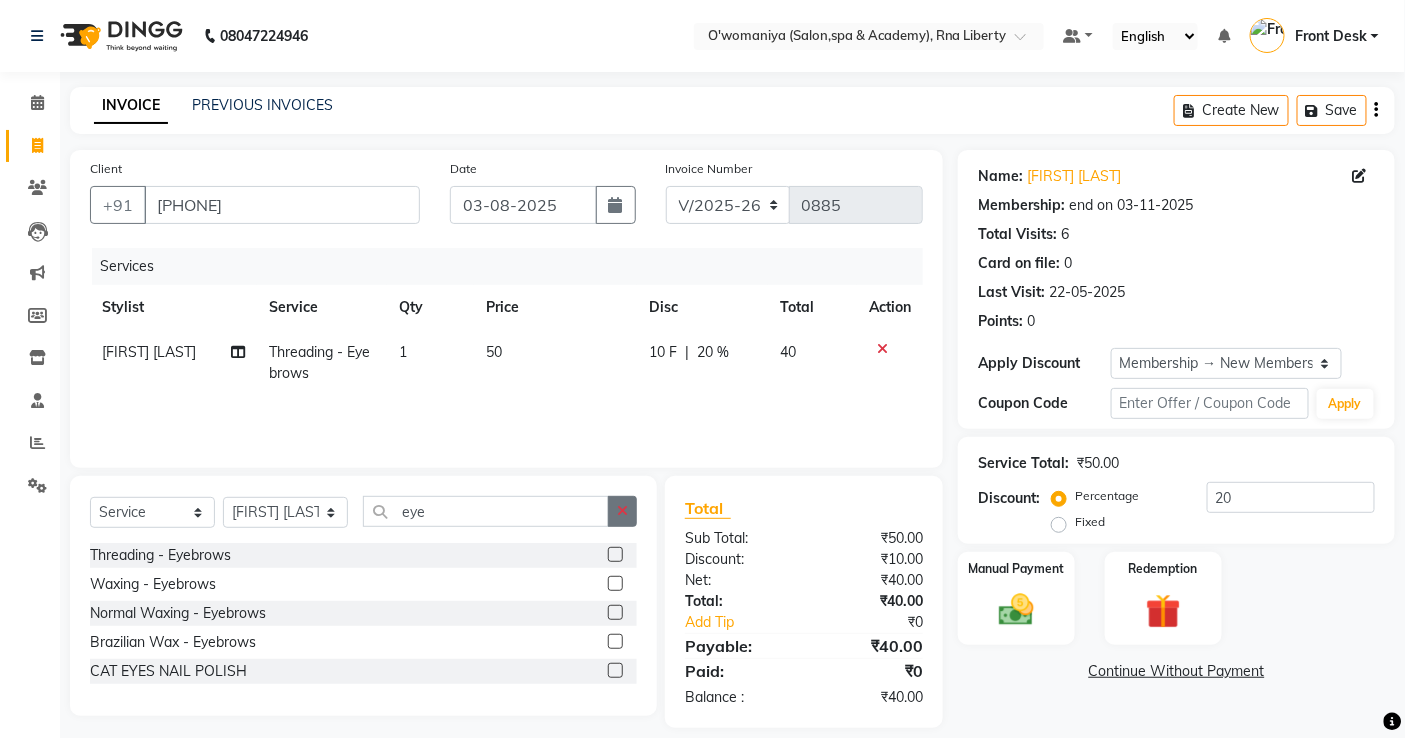 checkbox on "false" 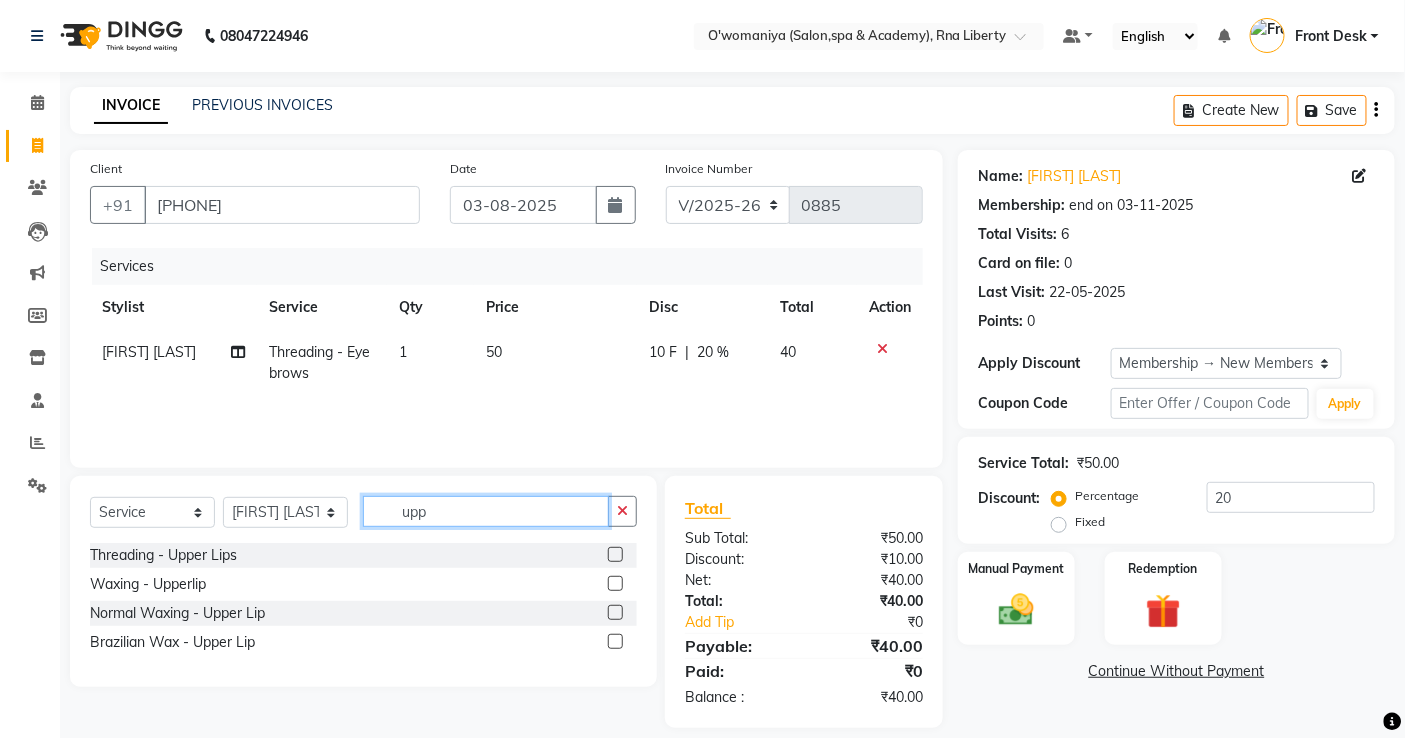 type on "upp" 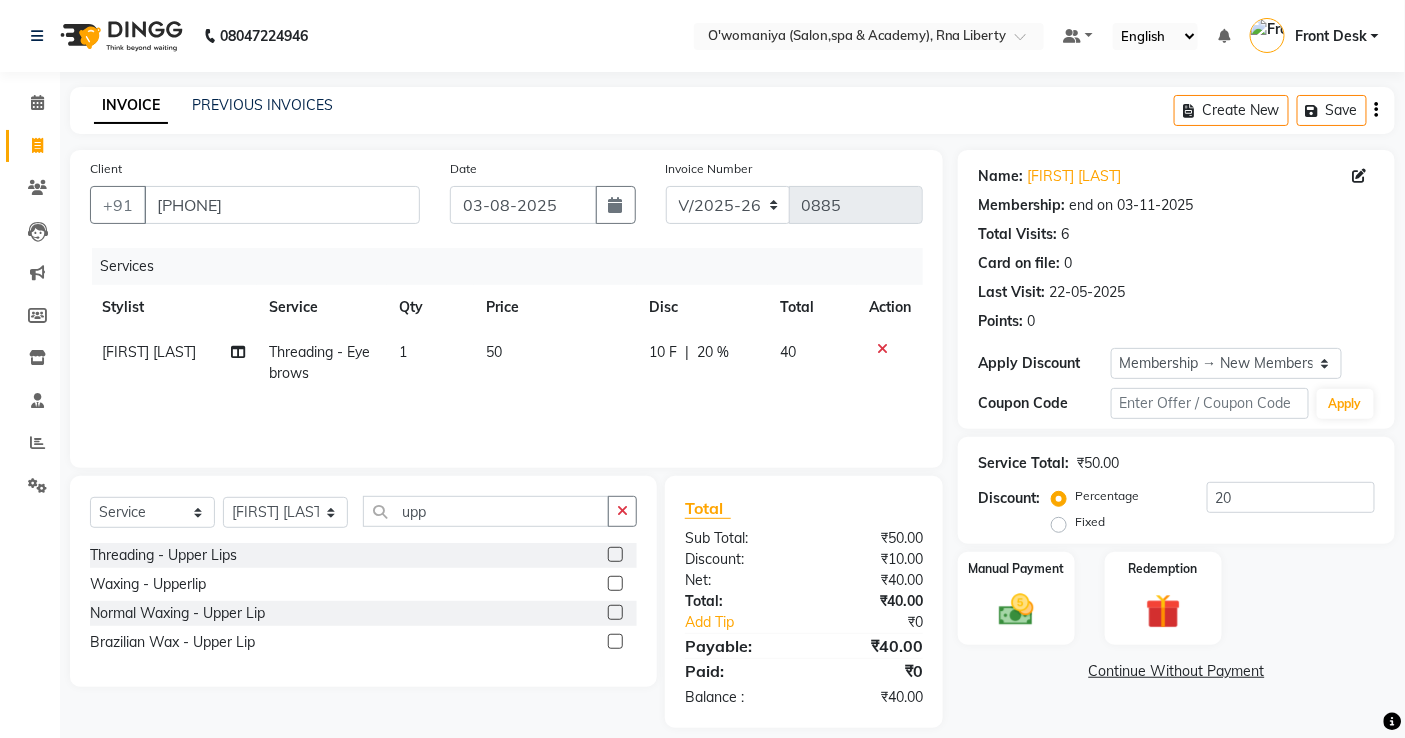click 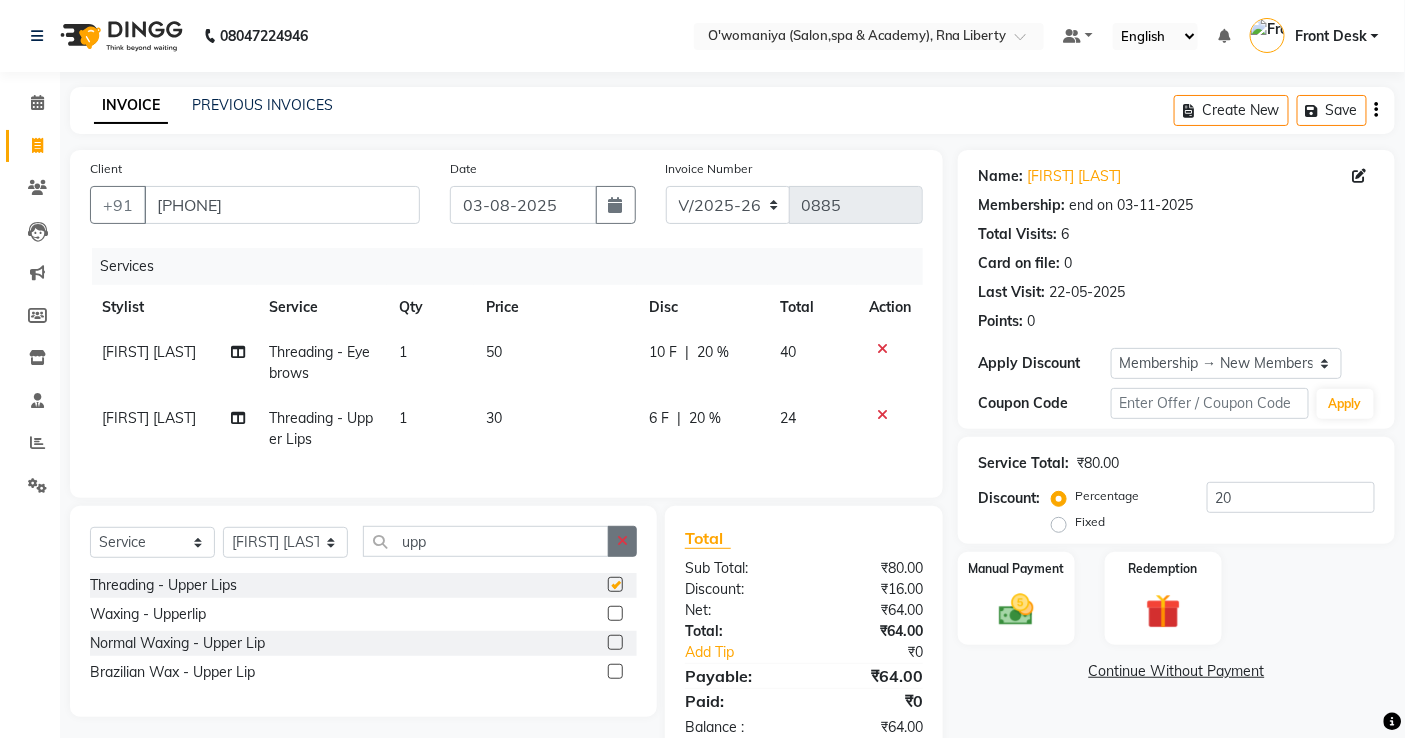 checkbox on "false" 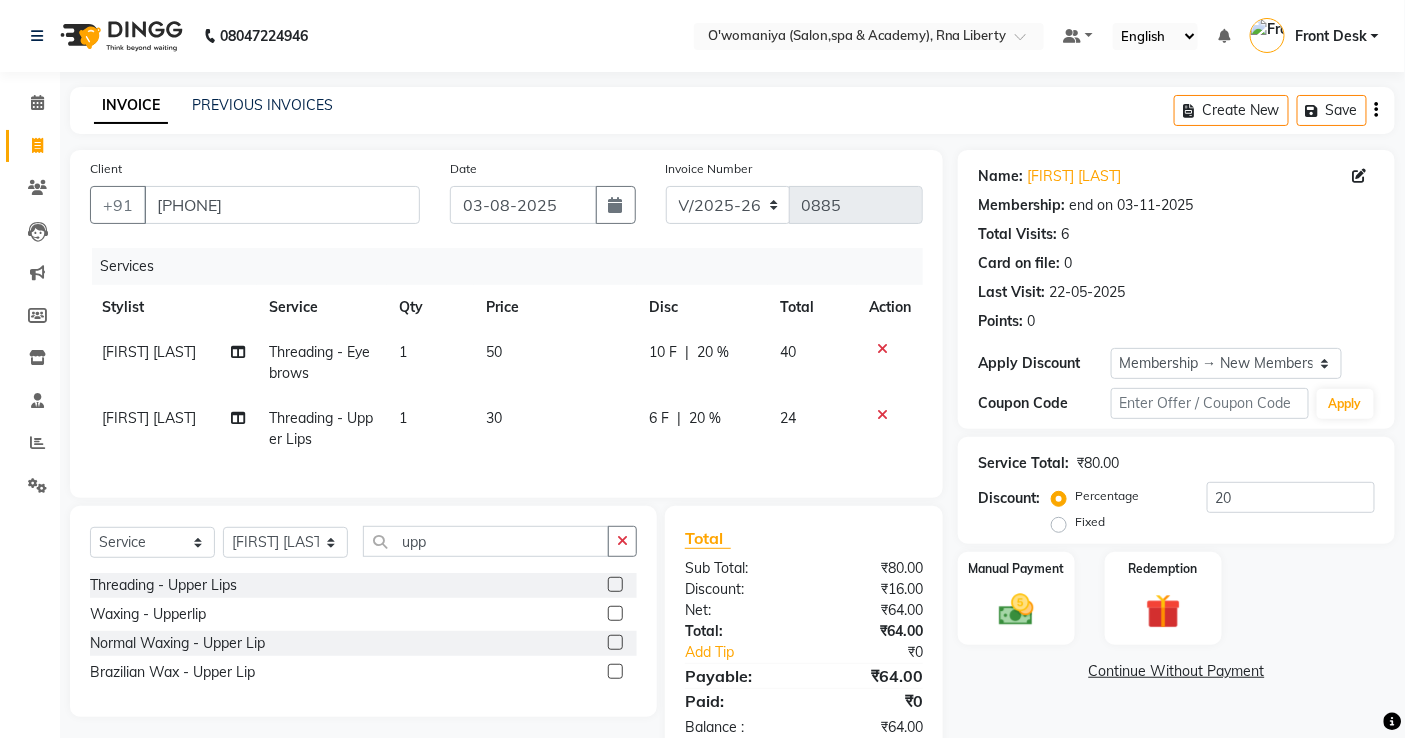 click 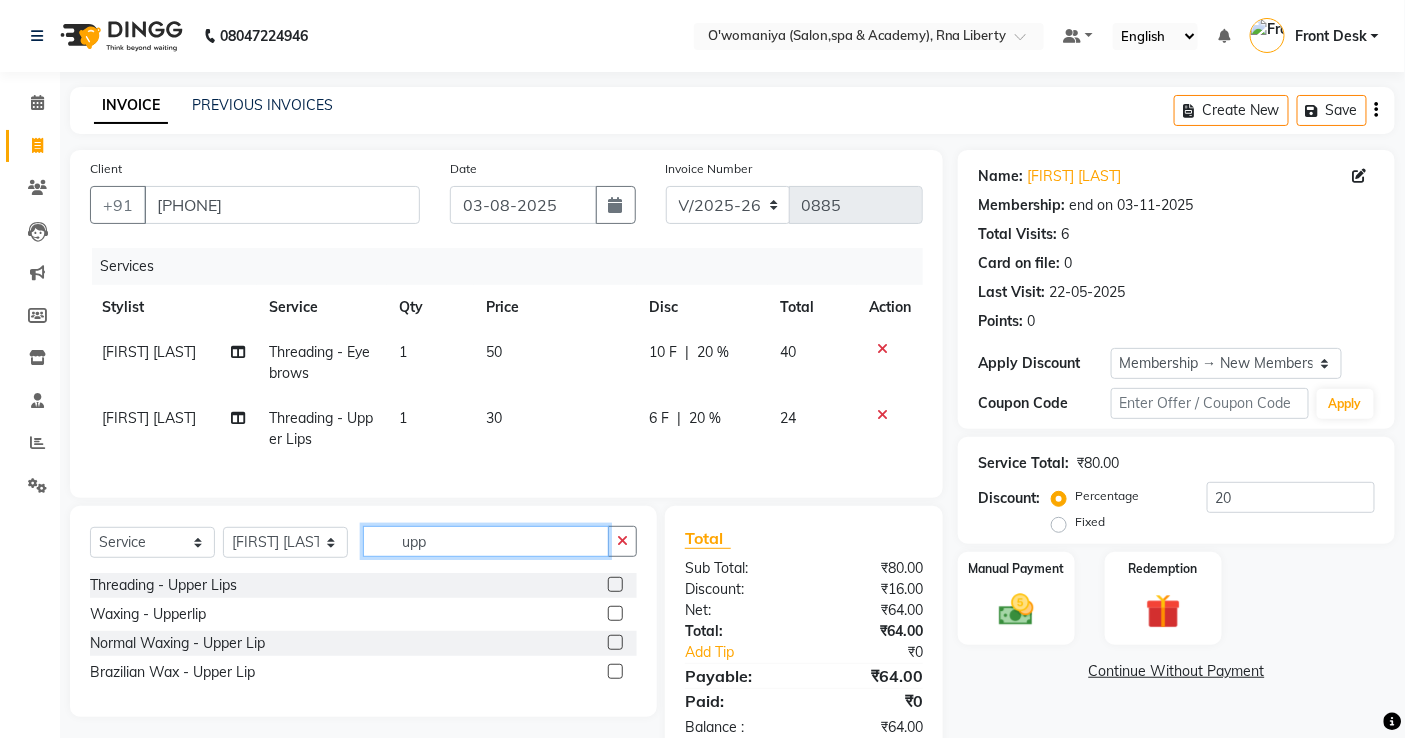 type 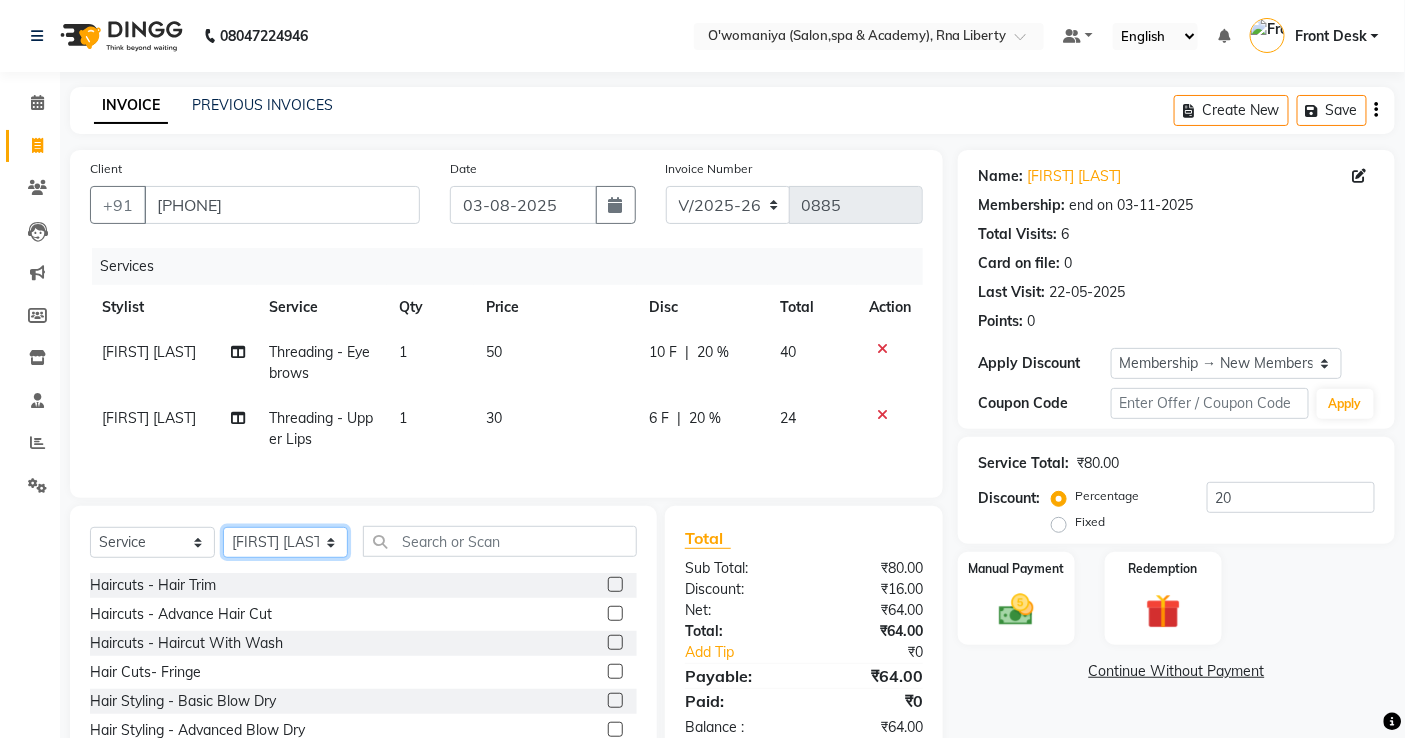 click on "Select Stylist abdul [LAST] [FIRST] [LAST] ANITA Azeem Qureshi   Dilshad Ali Faizan Siddqui Front Desk gaurav Jatin Mane Jyoti  Kajal  Ritesh Raaj kevat jadhav Kuldeep Lavina Fernandez  madhuri  Mahi Manohar kakad  Maymol R Kinny Mona Dhanraaj Singh Nidhi yadav  nikita mohite Parveen Sheikh Pinky Reema  Ghosh Ruby singh Sanaya Agrawaal Shanu Ansari Sweeta Joseph" 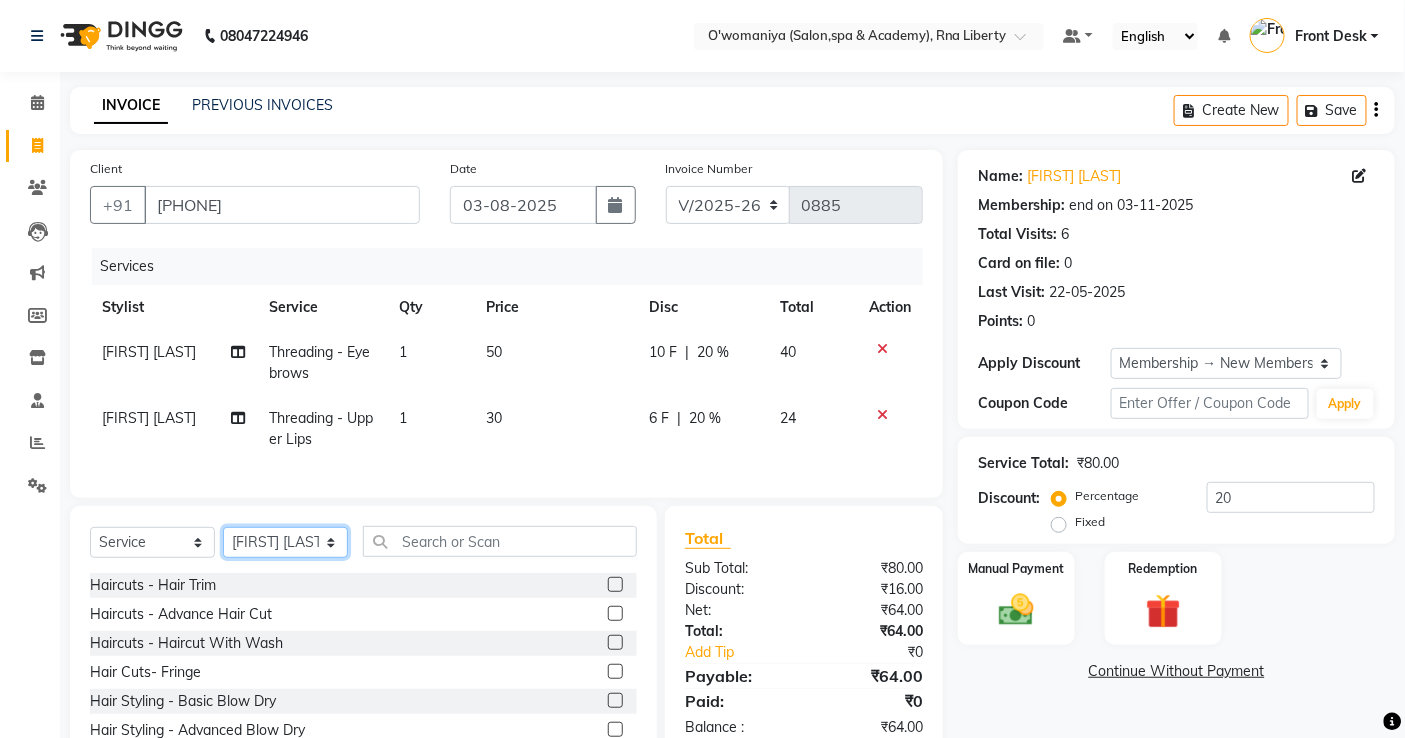 select on "80400" 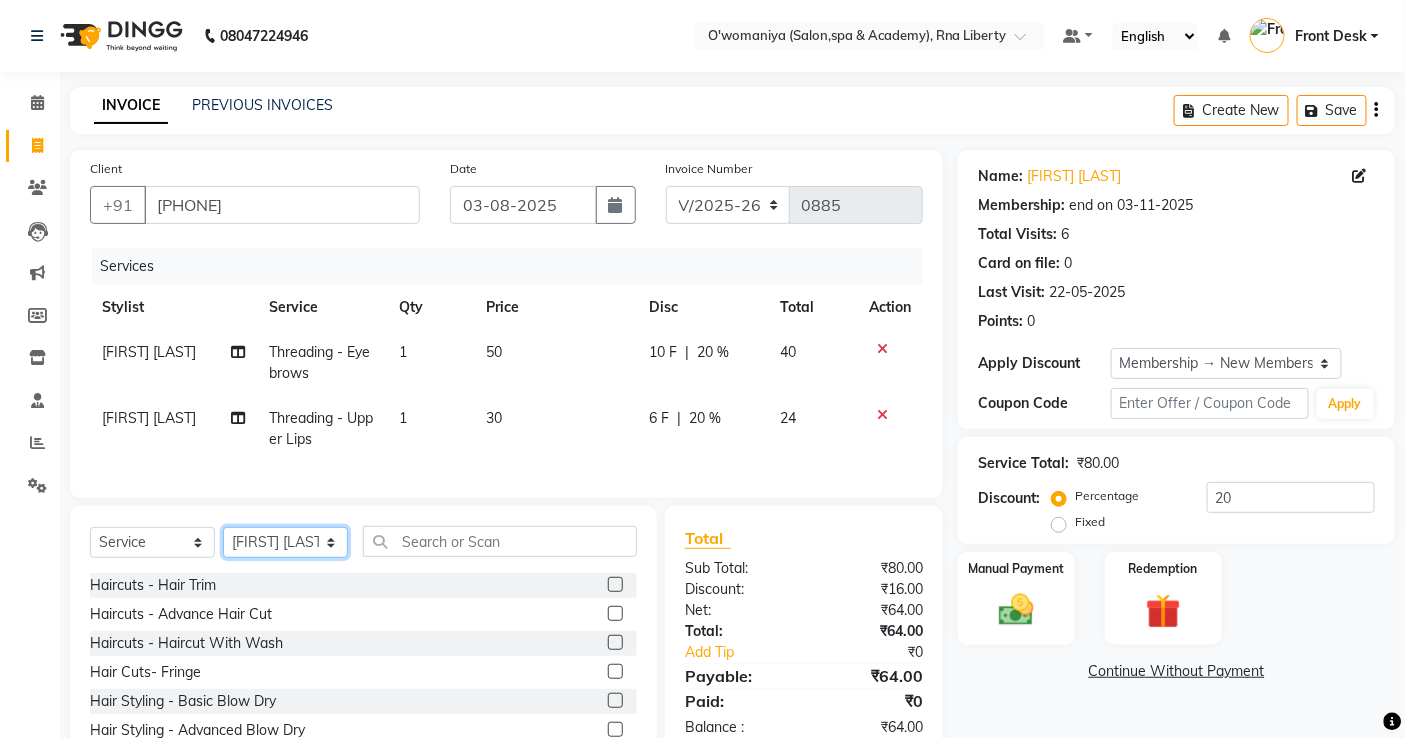 click on "Select Stylist abdul [LAST] [FIRST] [LAST] ANITA Azeem Qureshi   Dilshad Ali Faizan Siddqui Front Desk gaurav Jatin Mane Jyoti  Kajal  Ritesh Raaj kevat jadhav Kuldeep Lavina Fernandez  madhuri  Mahi Manohar kakad  Maymol R Kinny Mona Dhanraaj Singh Nidhi yadav  nikita mohite Parveen Sheikh Pinky Reema  Ghosh Ruby singh Sanaya Agrawaal Shanu Ansari Sweeta Joseph" 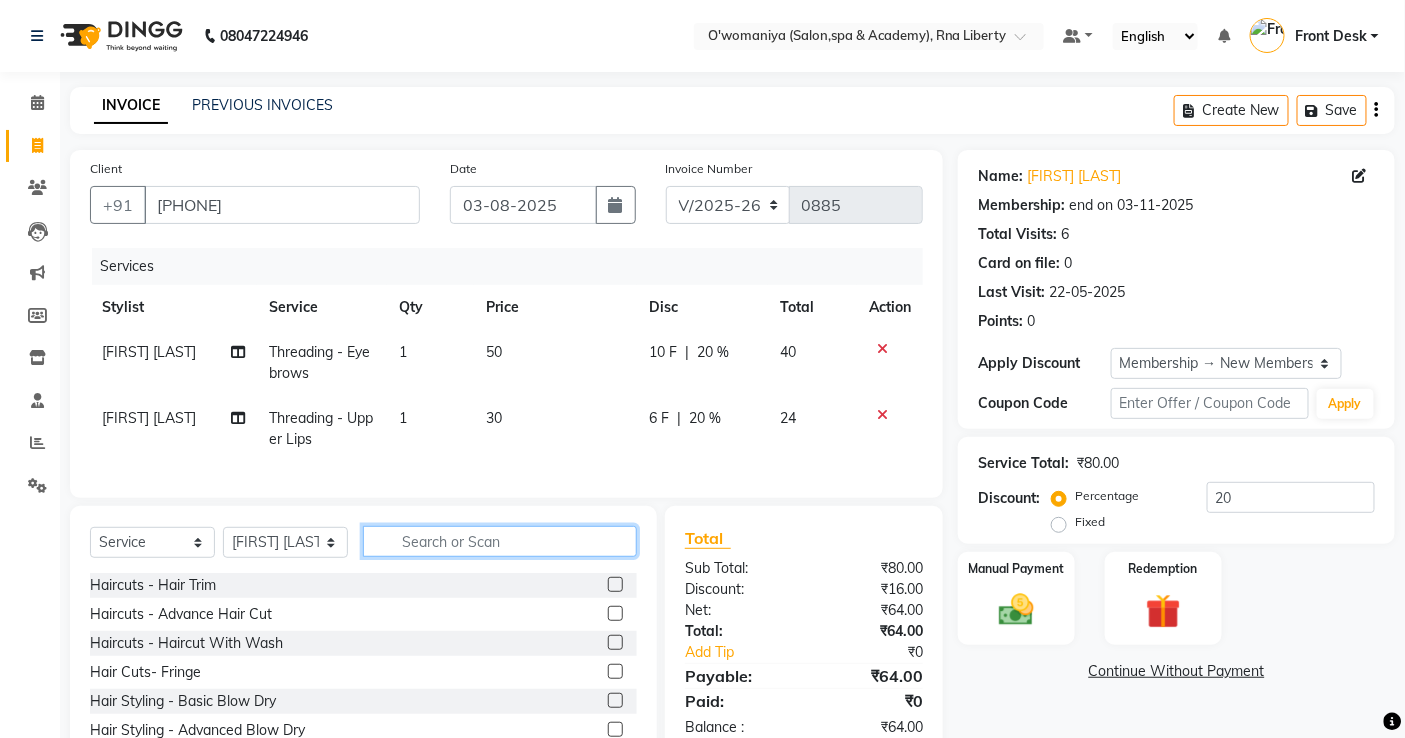 click 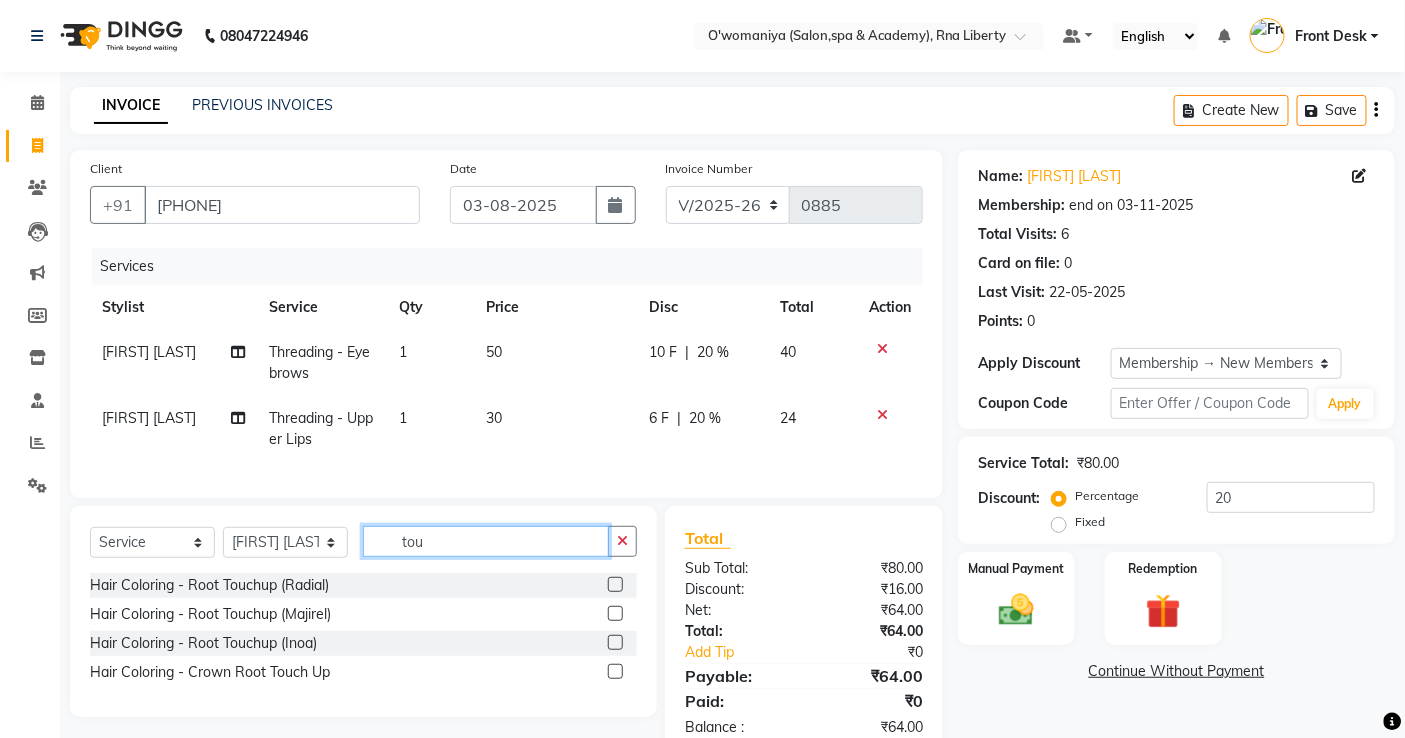type on "tou" 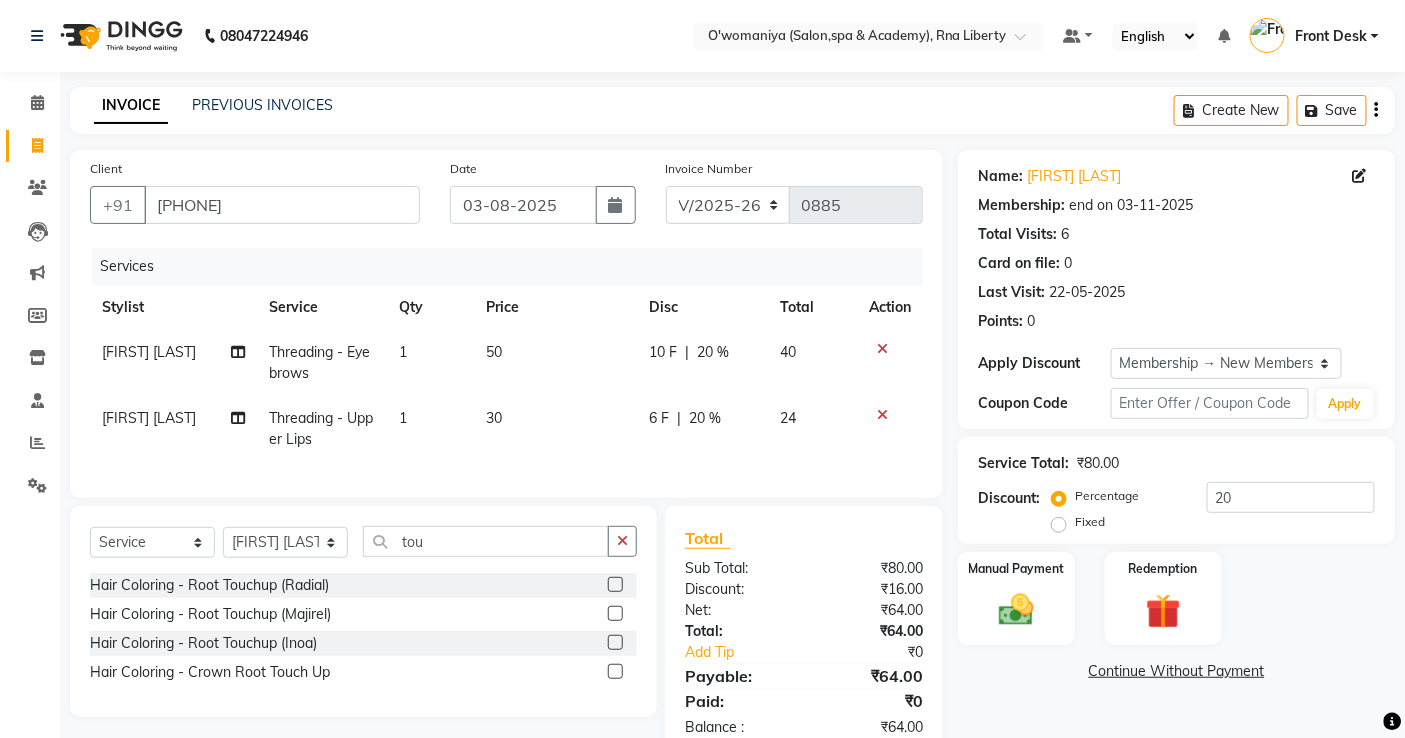 click 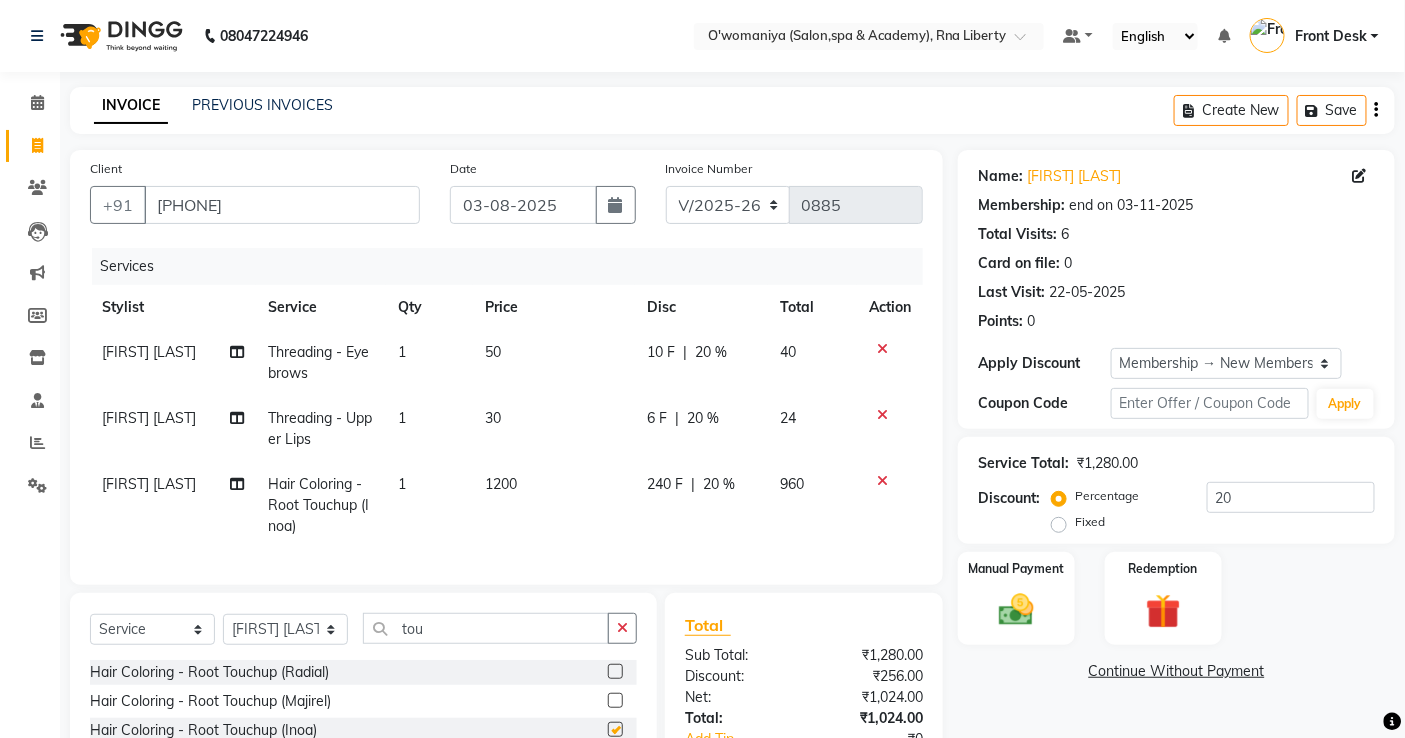 checkbox on "false" 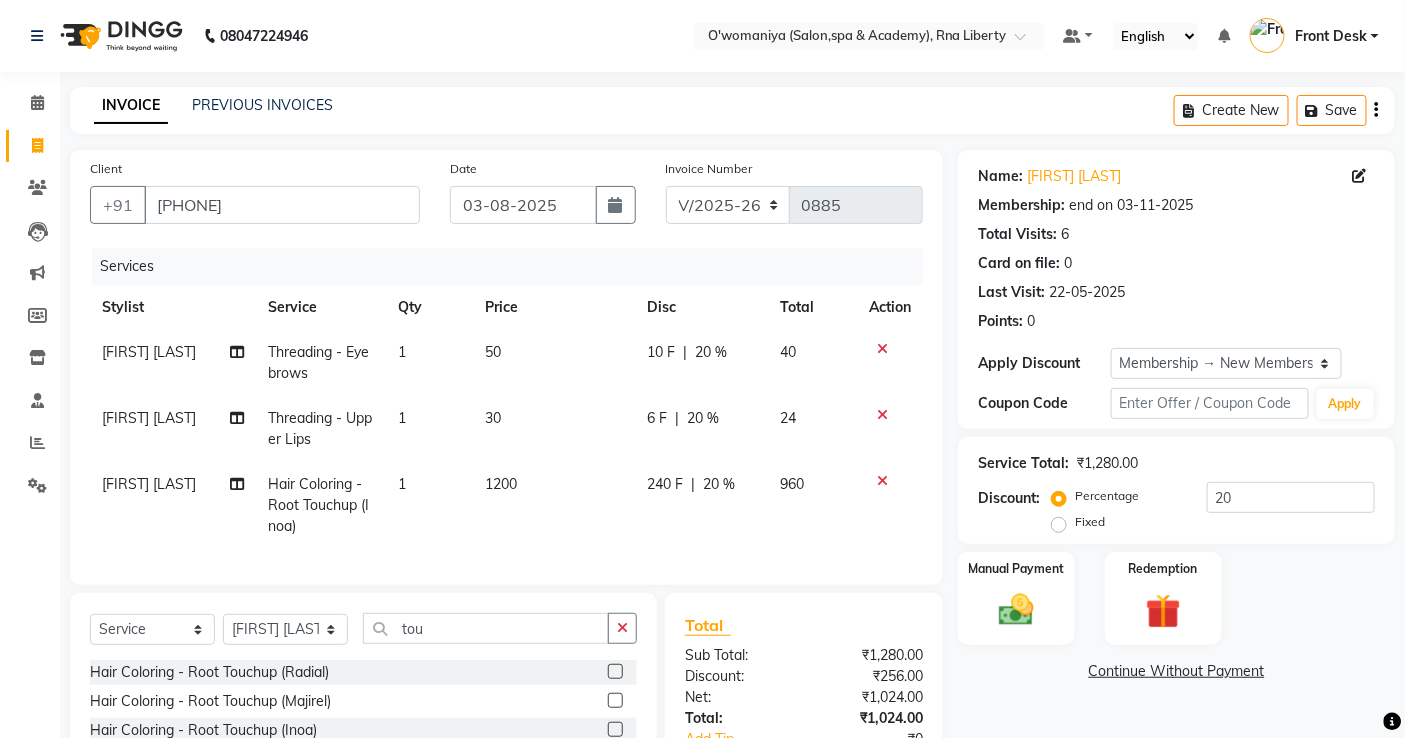 click on "1200" 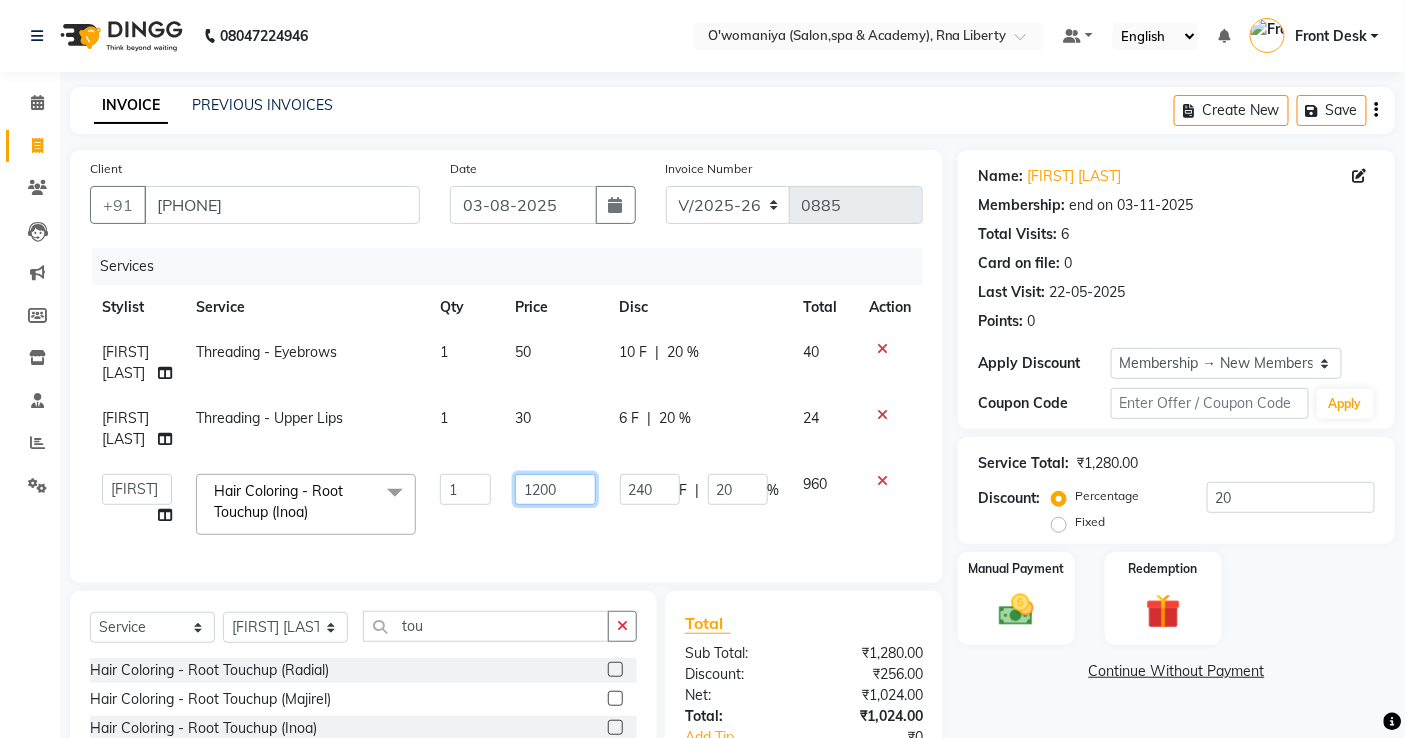 drag, startPoint x: 572, startPoint y: 488, endPoint x: 465, endPoint y: 516, distance: 110.60289 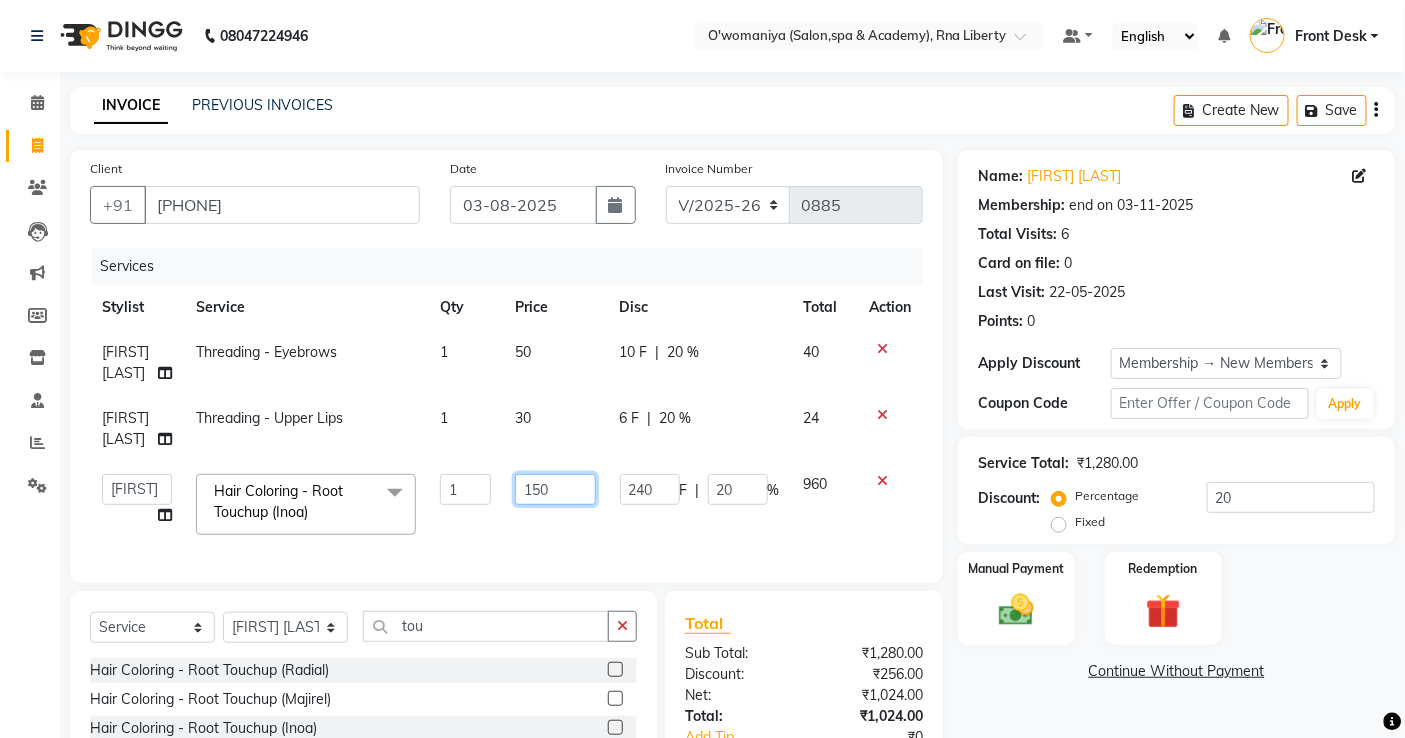 type on "1500" 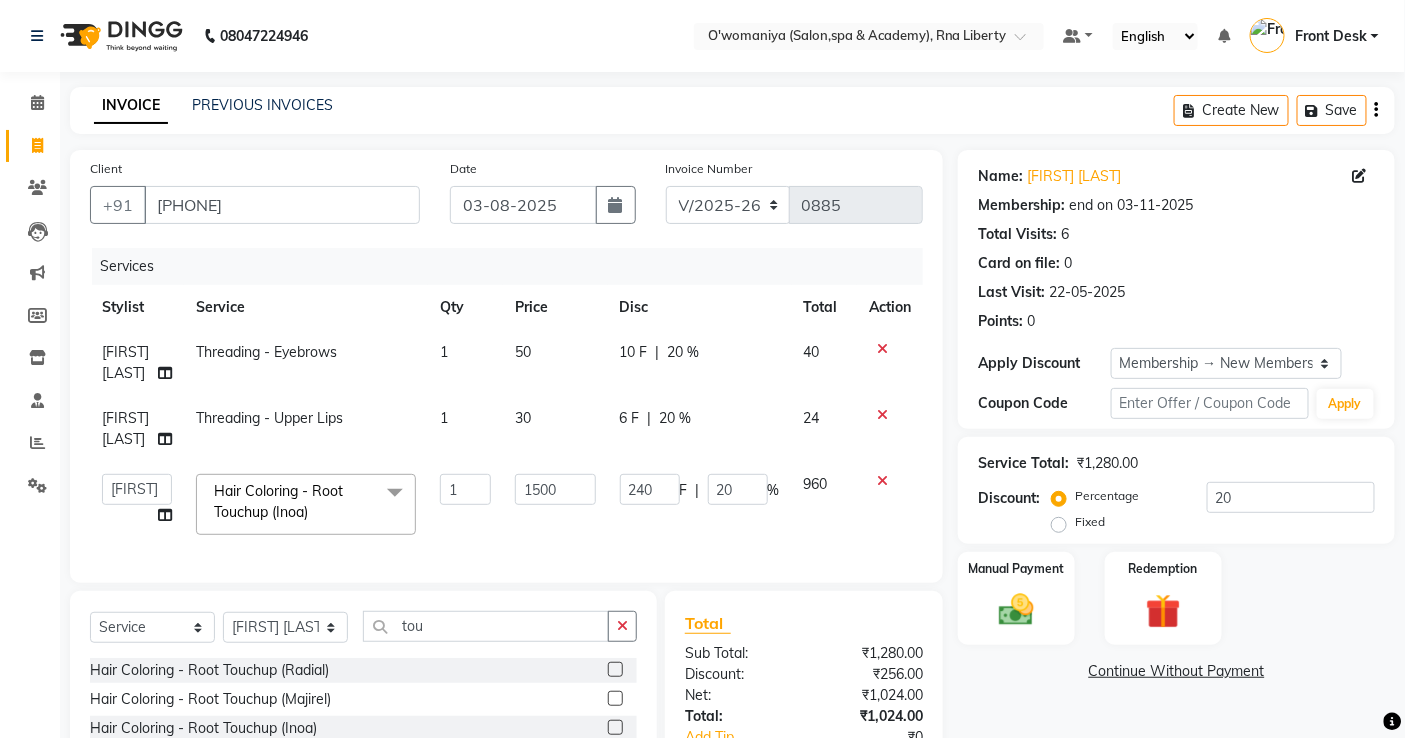 drag, startPoint x: 901, startPoint y: 525, endPoint x: 842, endPoint y: 511, distance: 60.63827 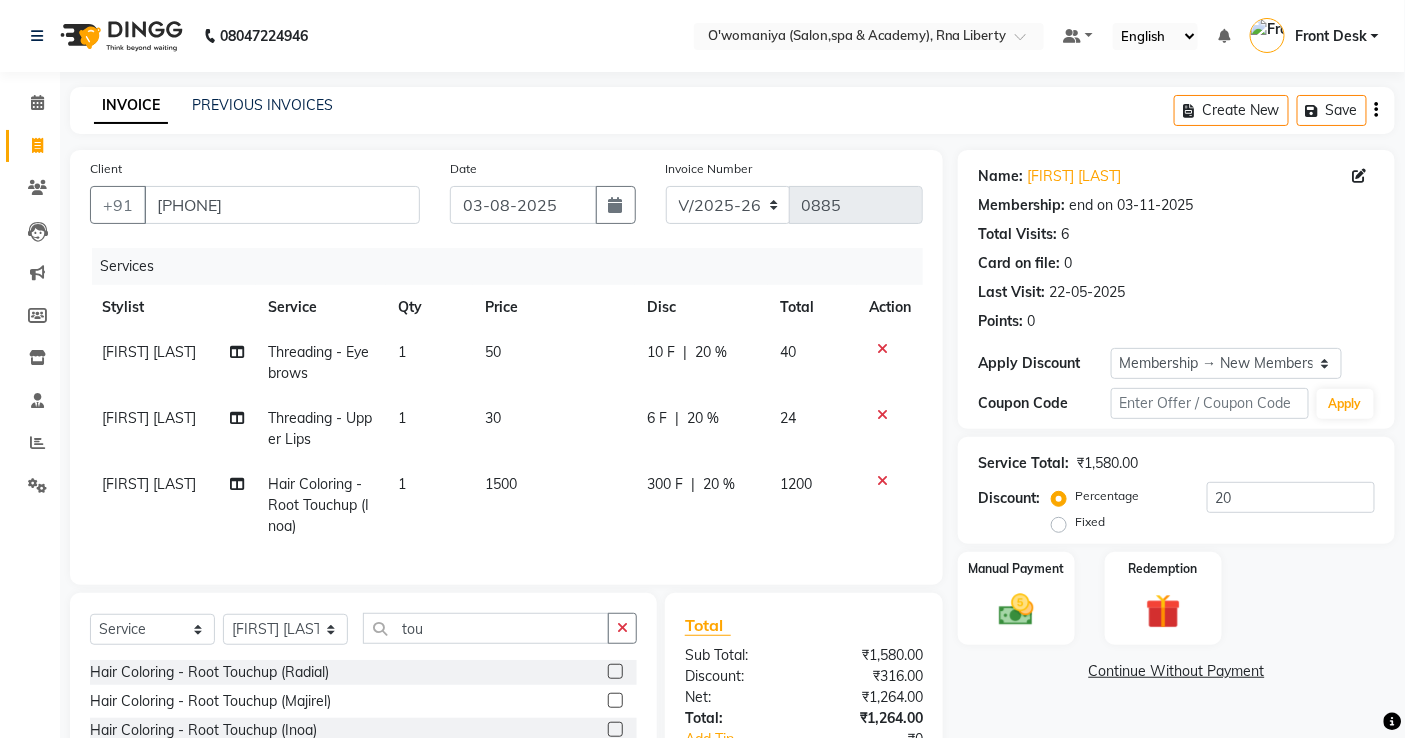 click on "20 %" 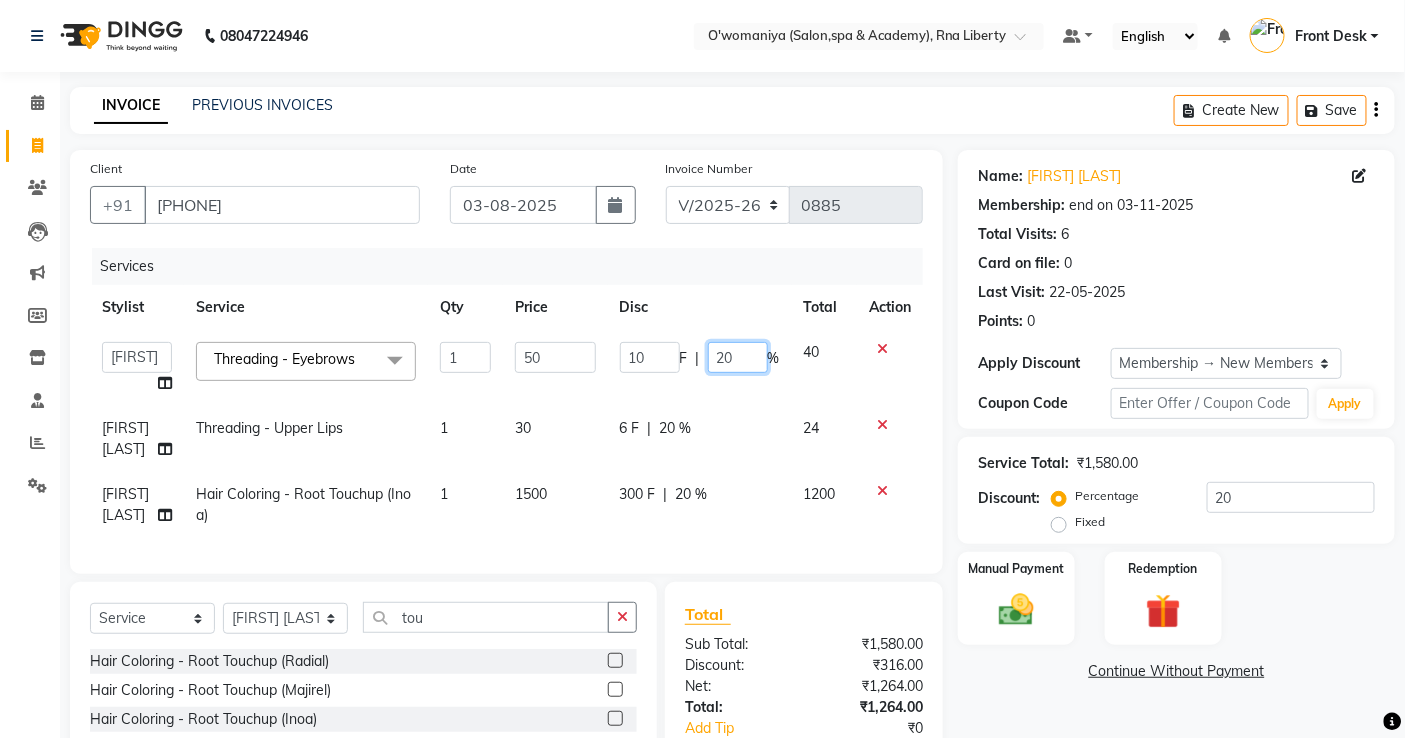 drag, startPoint x: 754, startPoint y: 358, endPoint x: 667, endPoint y: 374, distance: 88.45903 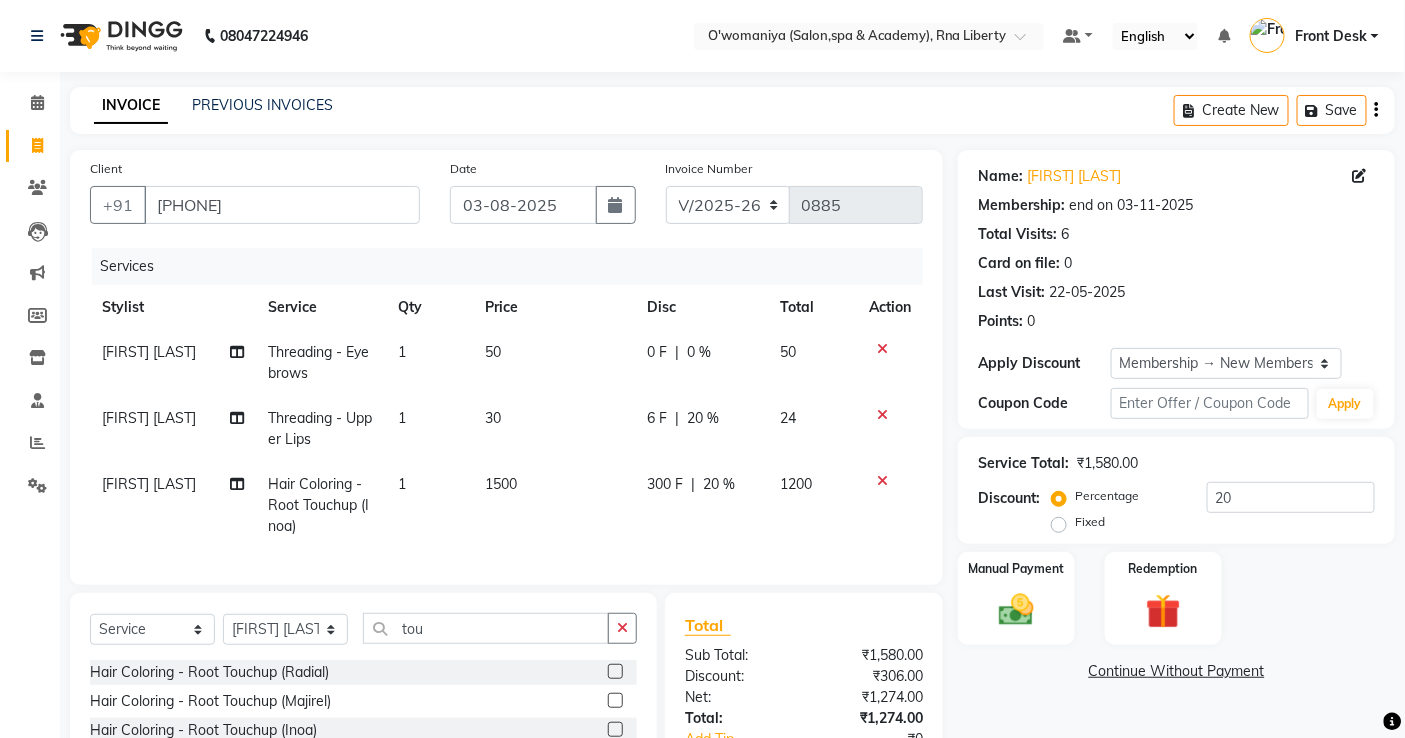 click on "nikita mohite Threading - Eyebrows 1 50 0 F | 0 % 50 nikita mohite Threading - Upper Lips 1 30 6 F | 20 % 24 Shanu Ansari Hair Coloring - Root Touchup (Inoa) 1 1500 300 F | 20 % 1200" 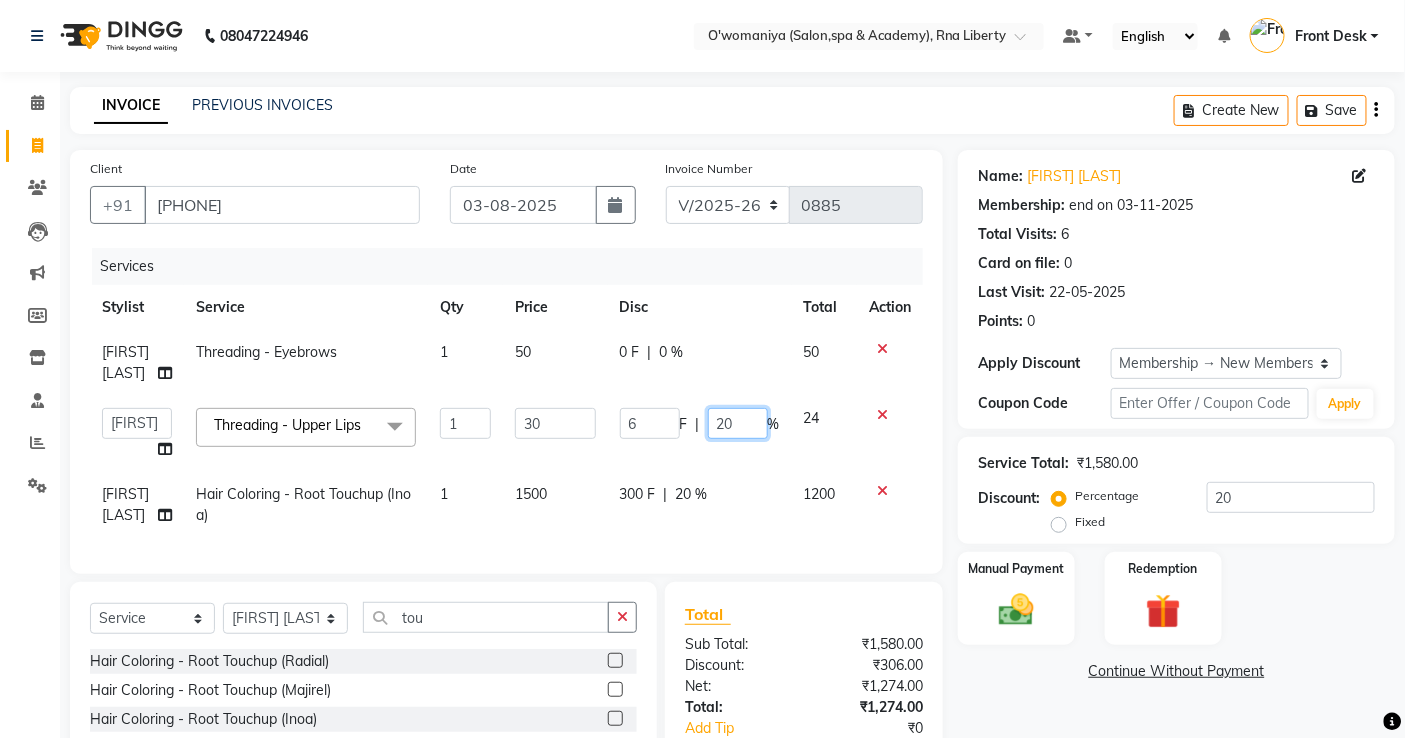 drag, startPoint x: 713, startPoint y: 420, endPoint x: 691, endPoint y: 440, distance: 29.732138 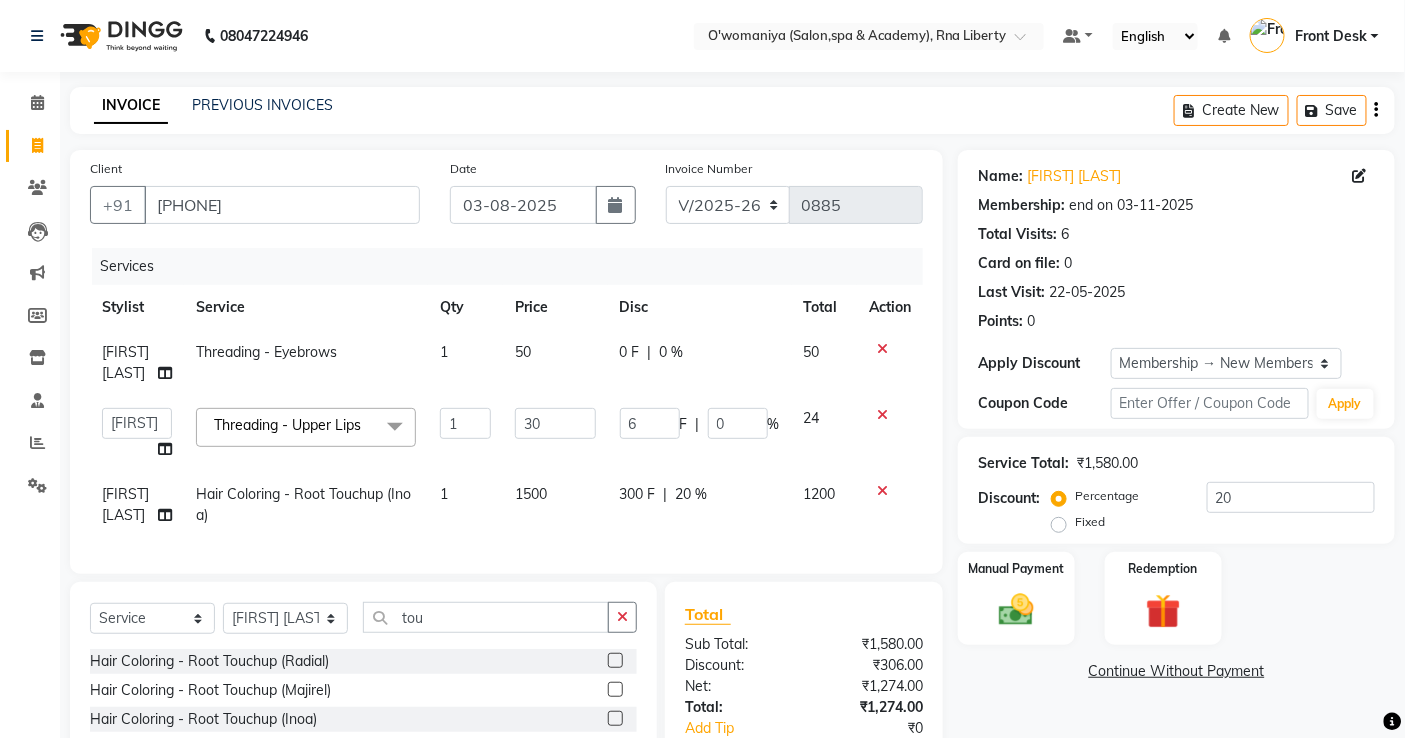 click on "6 F | 0 %" 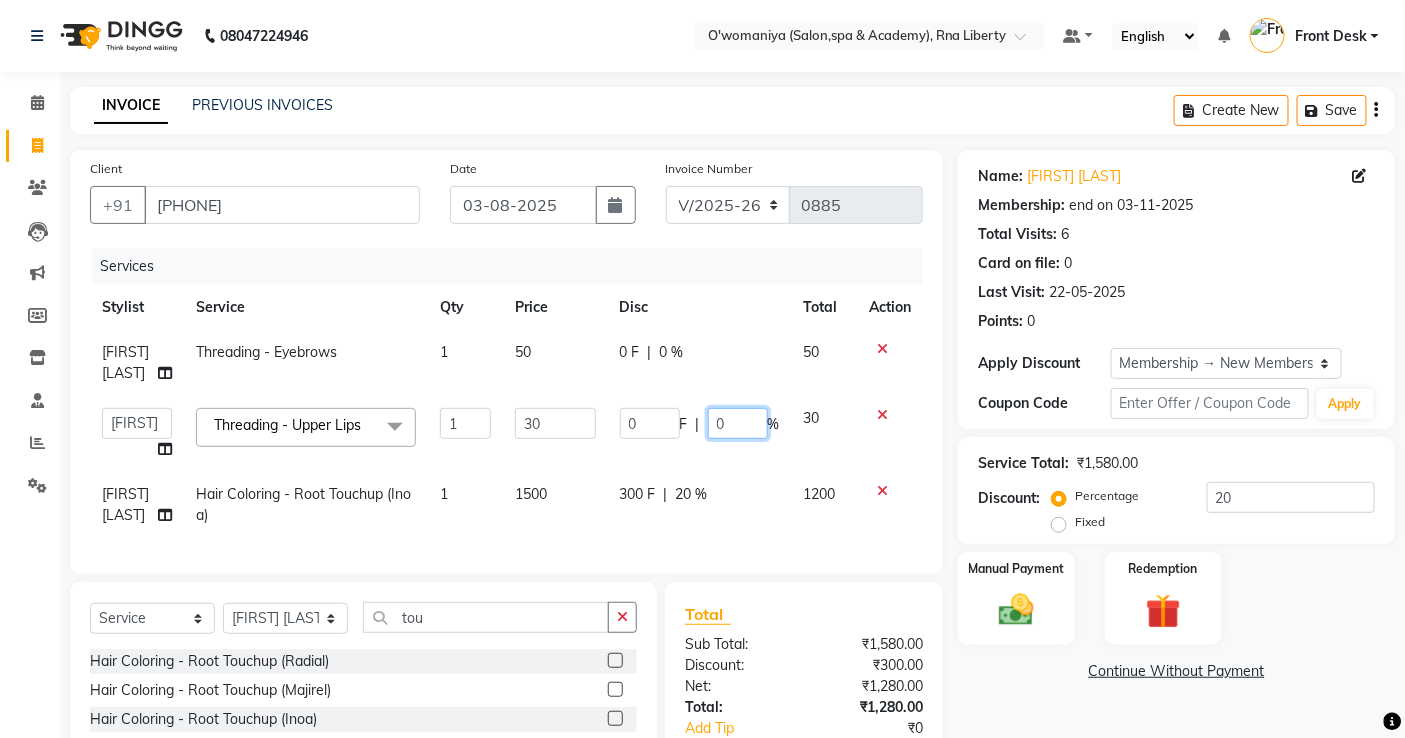 click on "0" 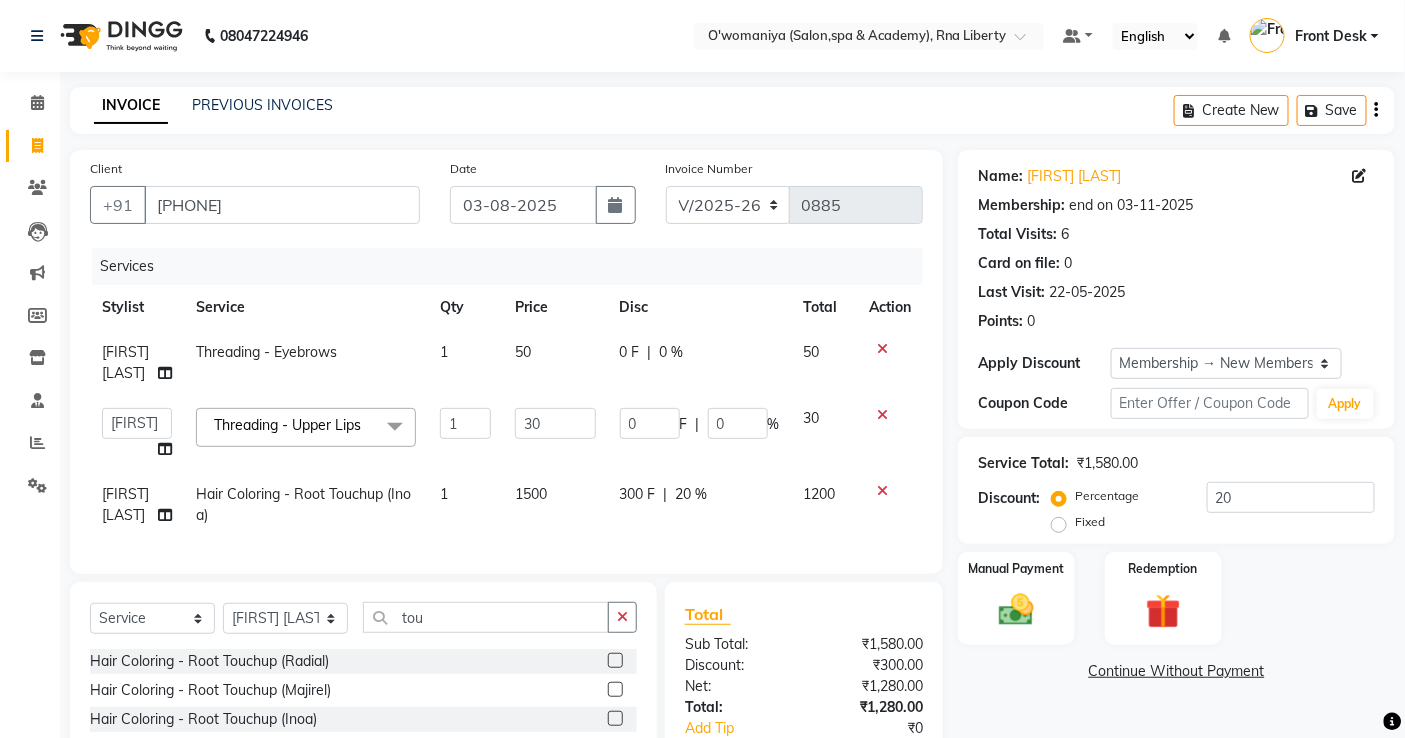 click 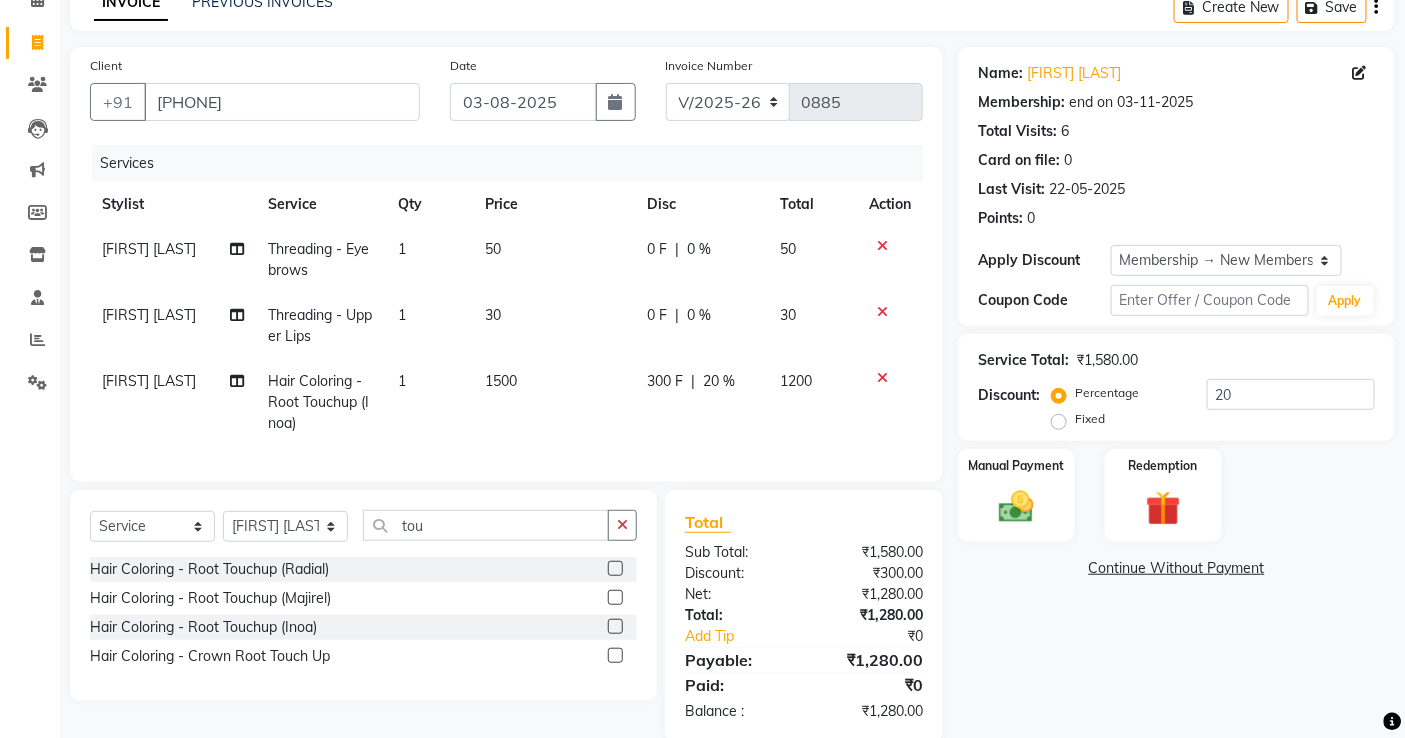 scroll, scrollTop: 153, scrollLeft: 0, axis: vertical 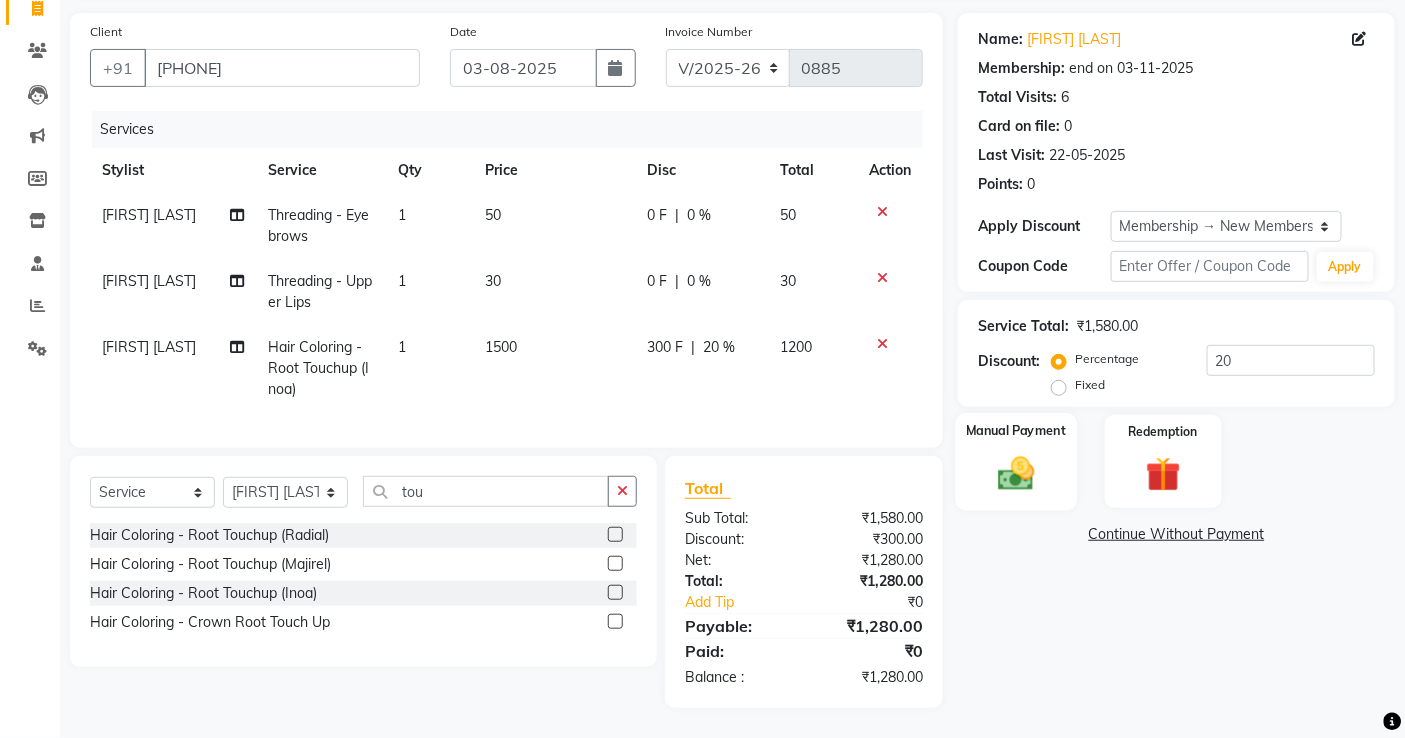 click 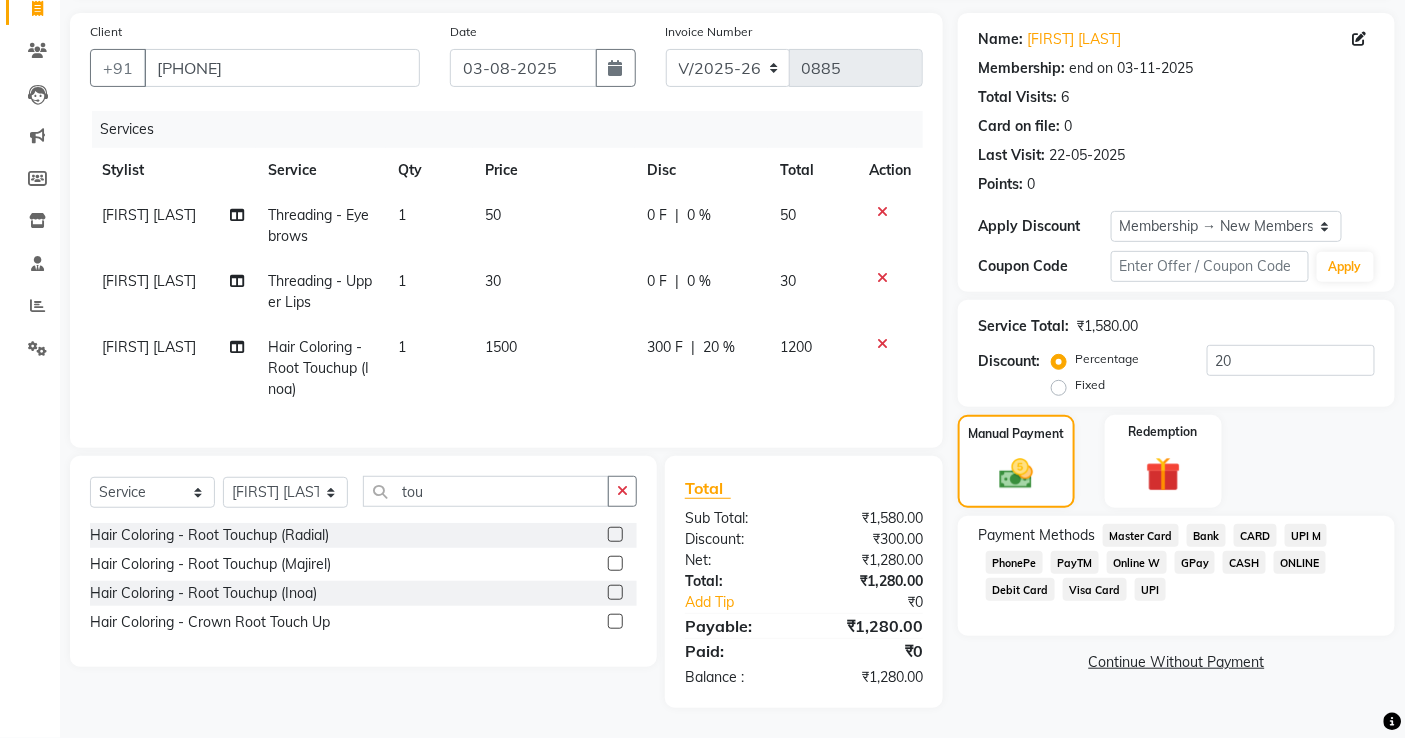 click on "CARD" 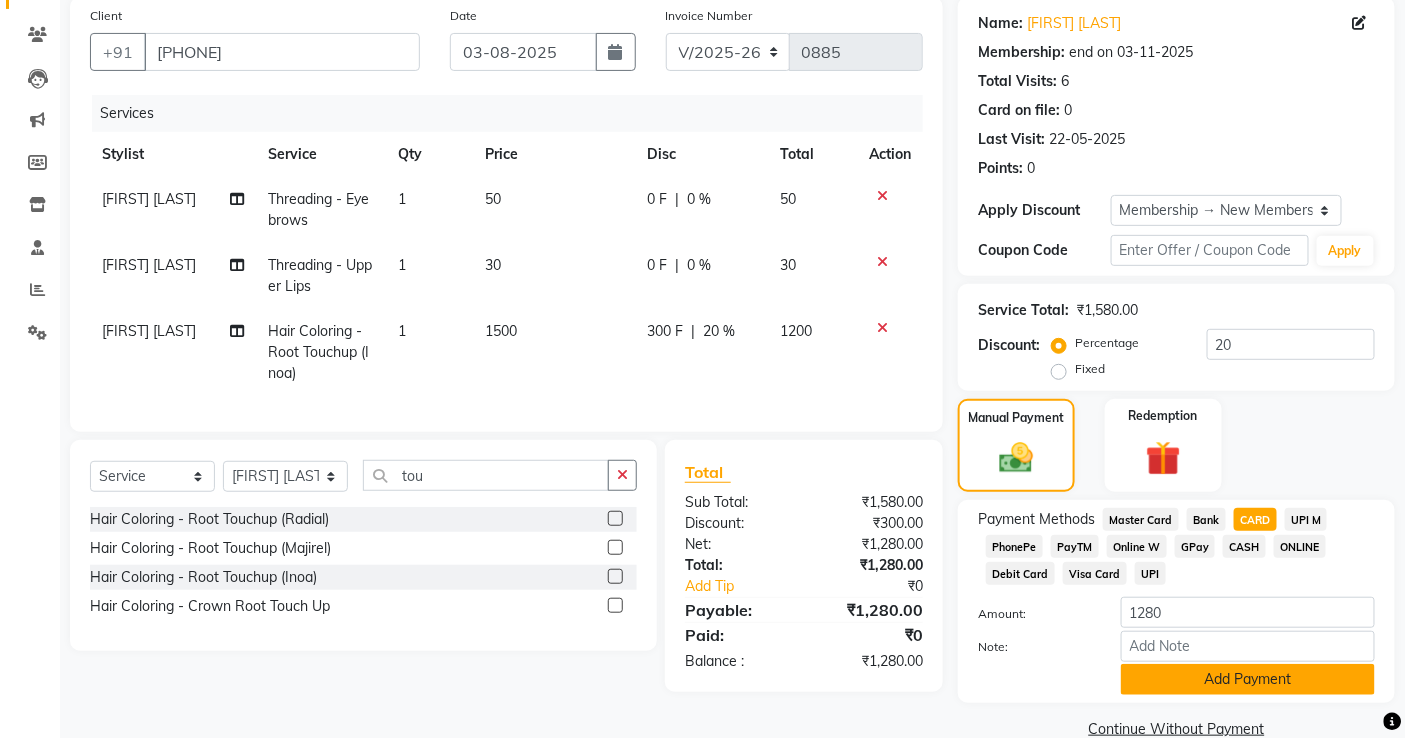 click on "Add Payment" 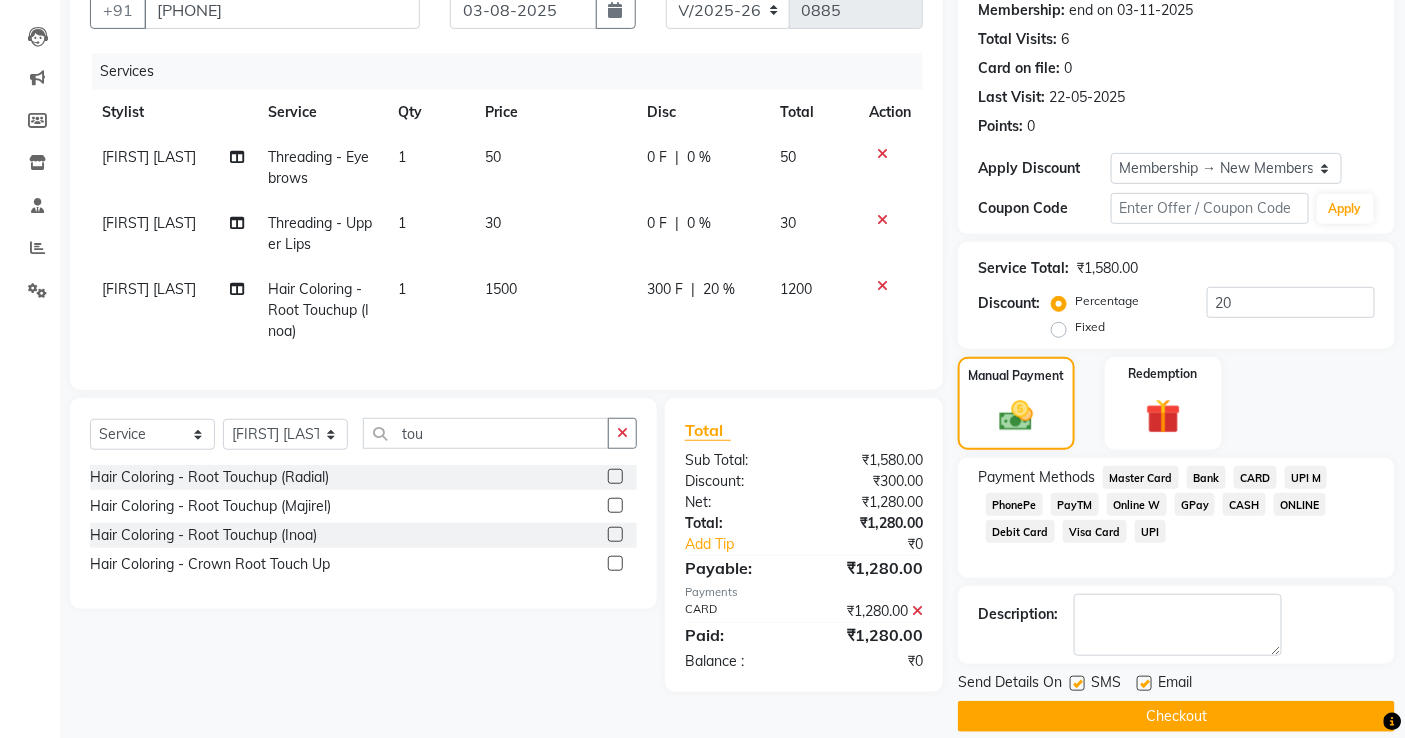 scroll, scrollTop: 218, scrollLeft: 0, axis: vertical 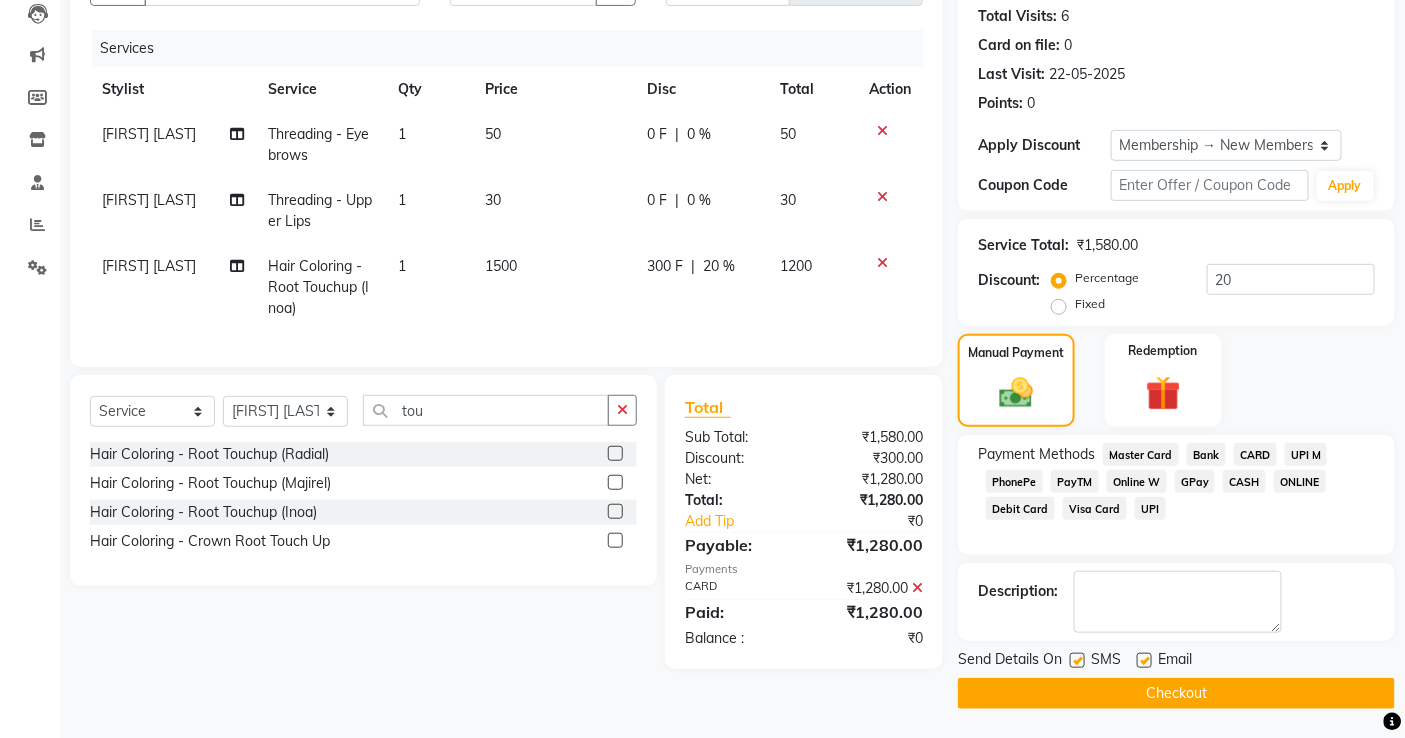 click on "Checkout" 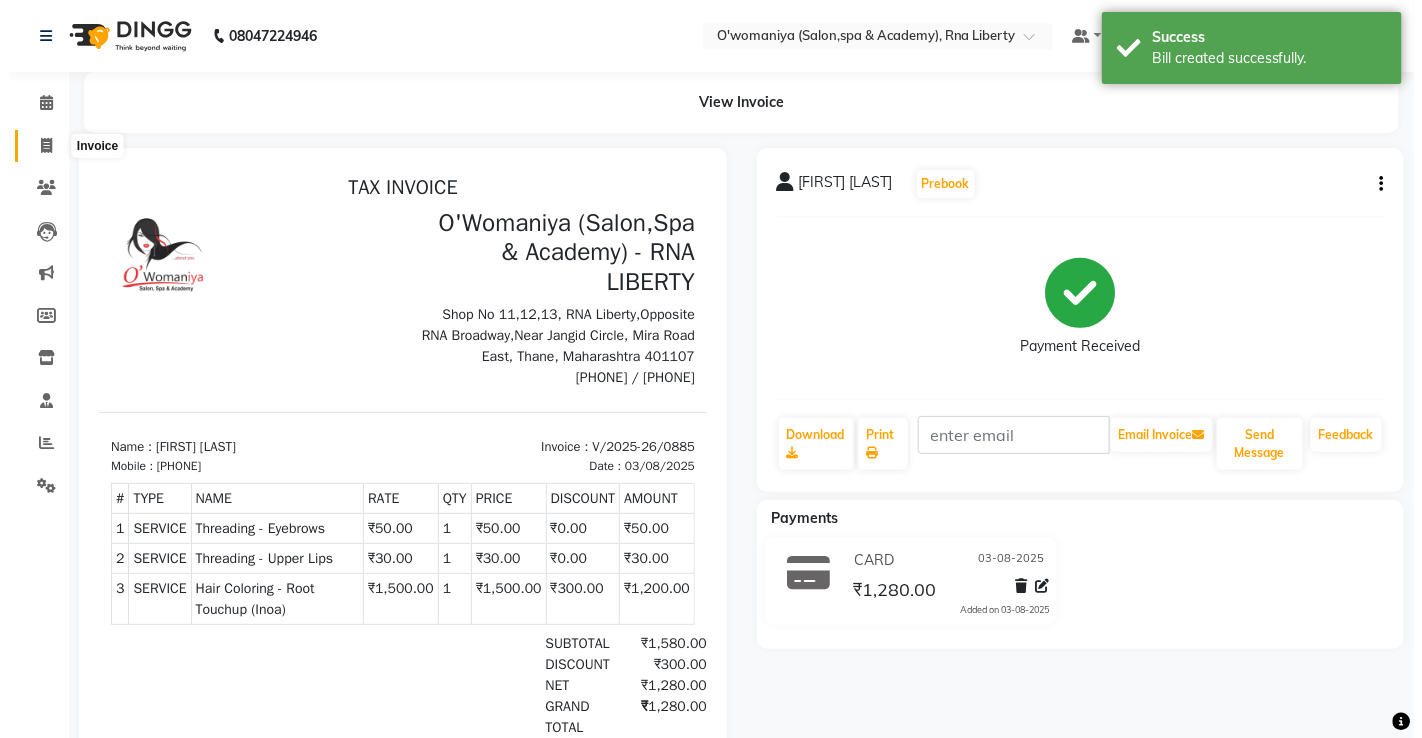 scroll, scrollTop: 0, scrollLeft: 0, axis: both 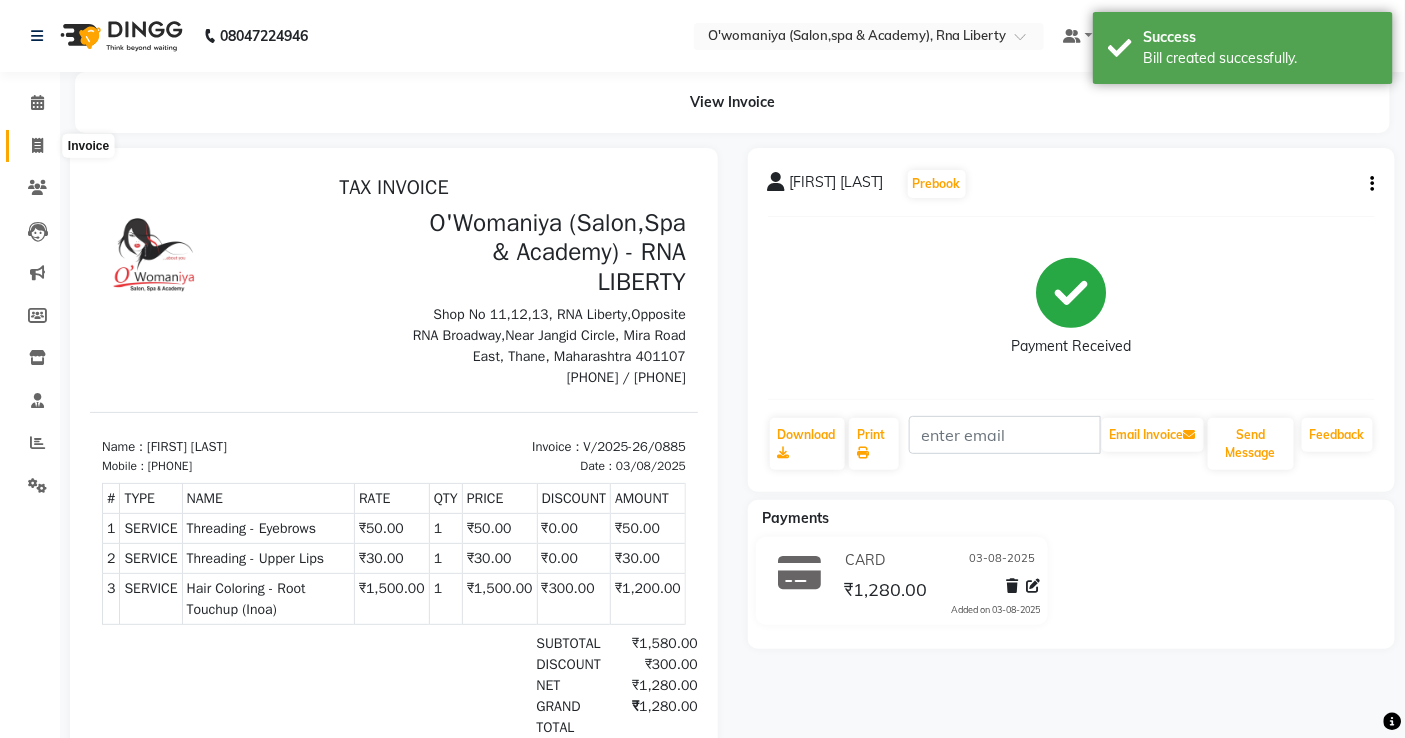 click 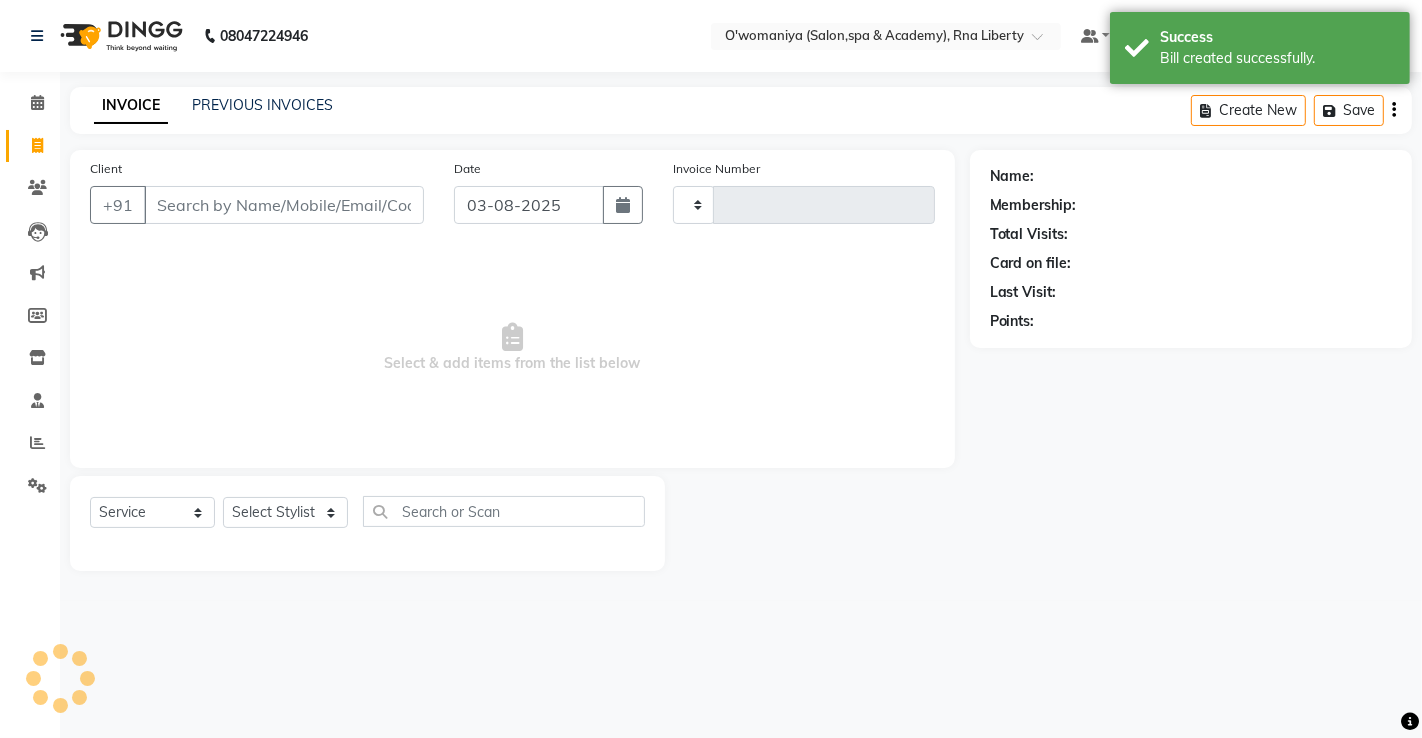 type on "0886" 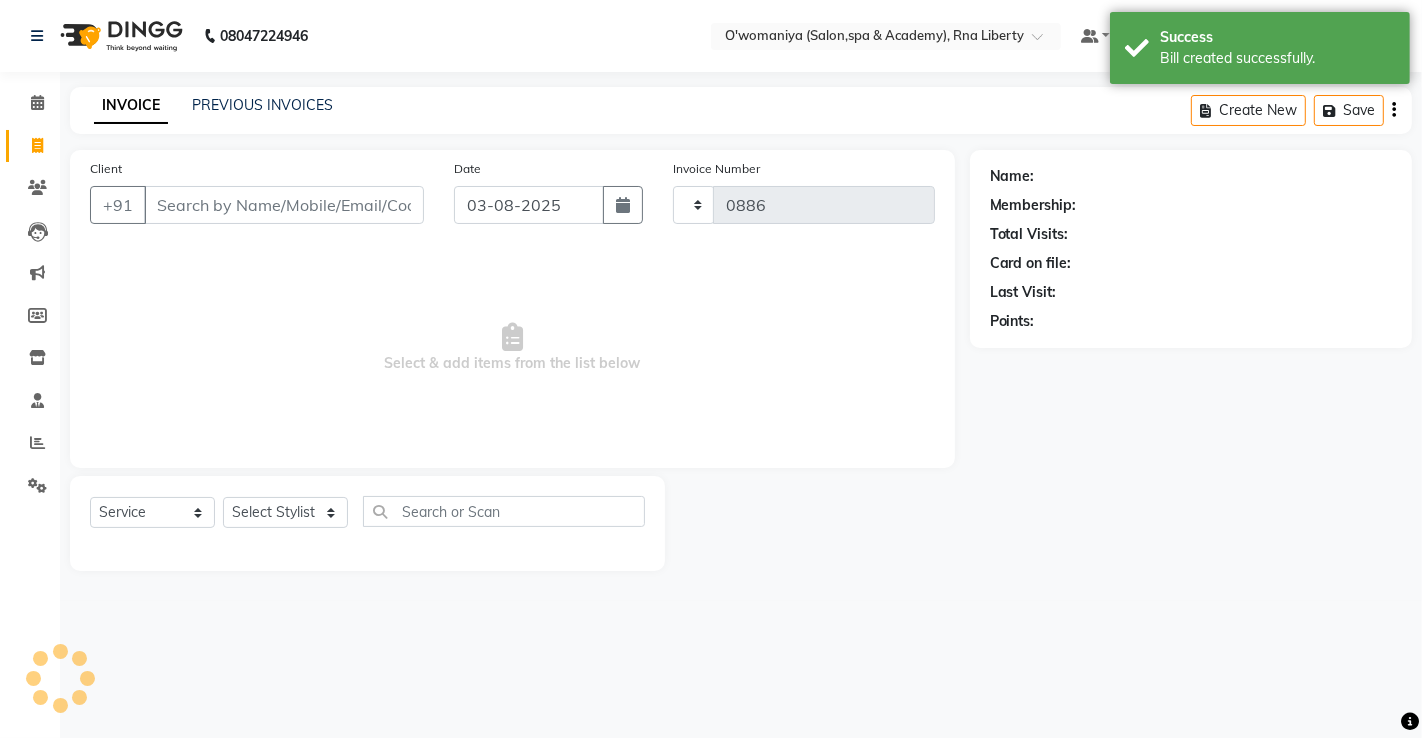 select on "5532" 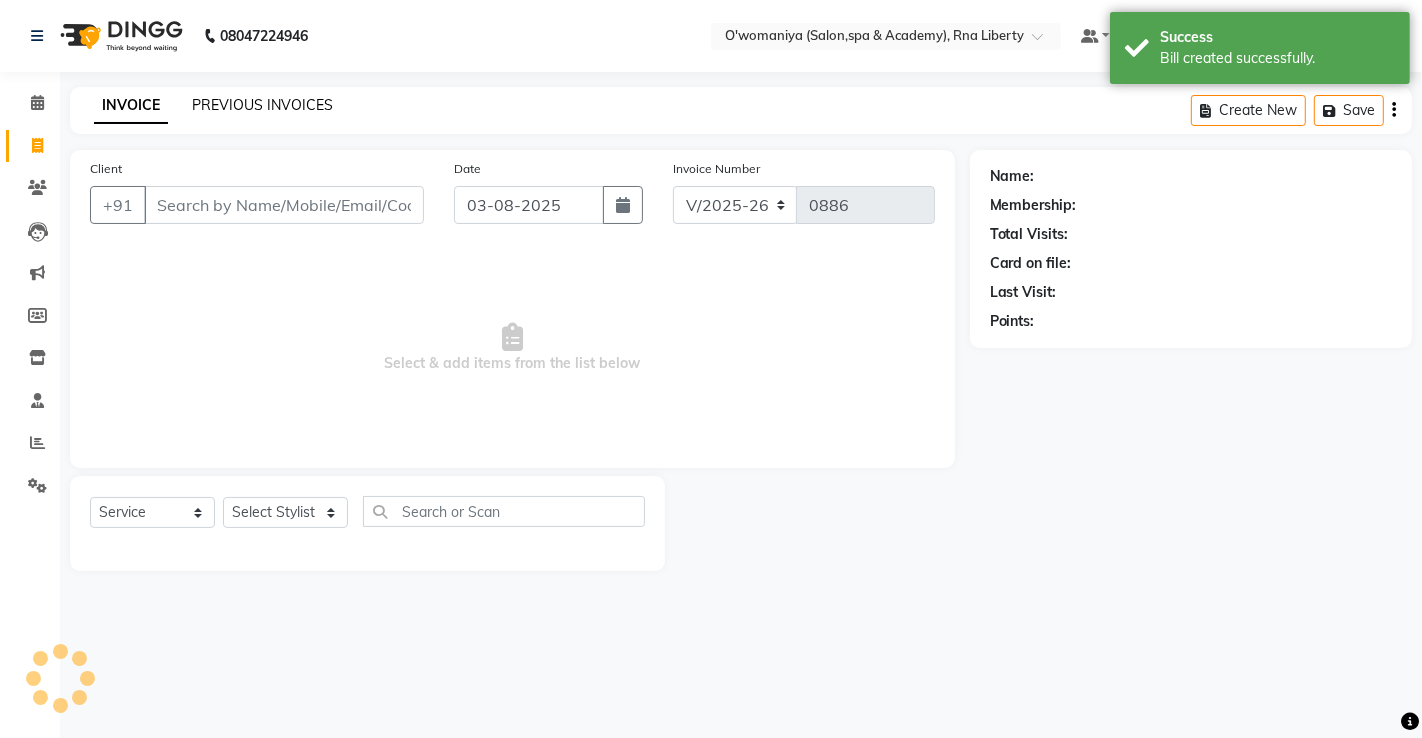 click on "PREVIOUS INVOICES" 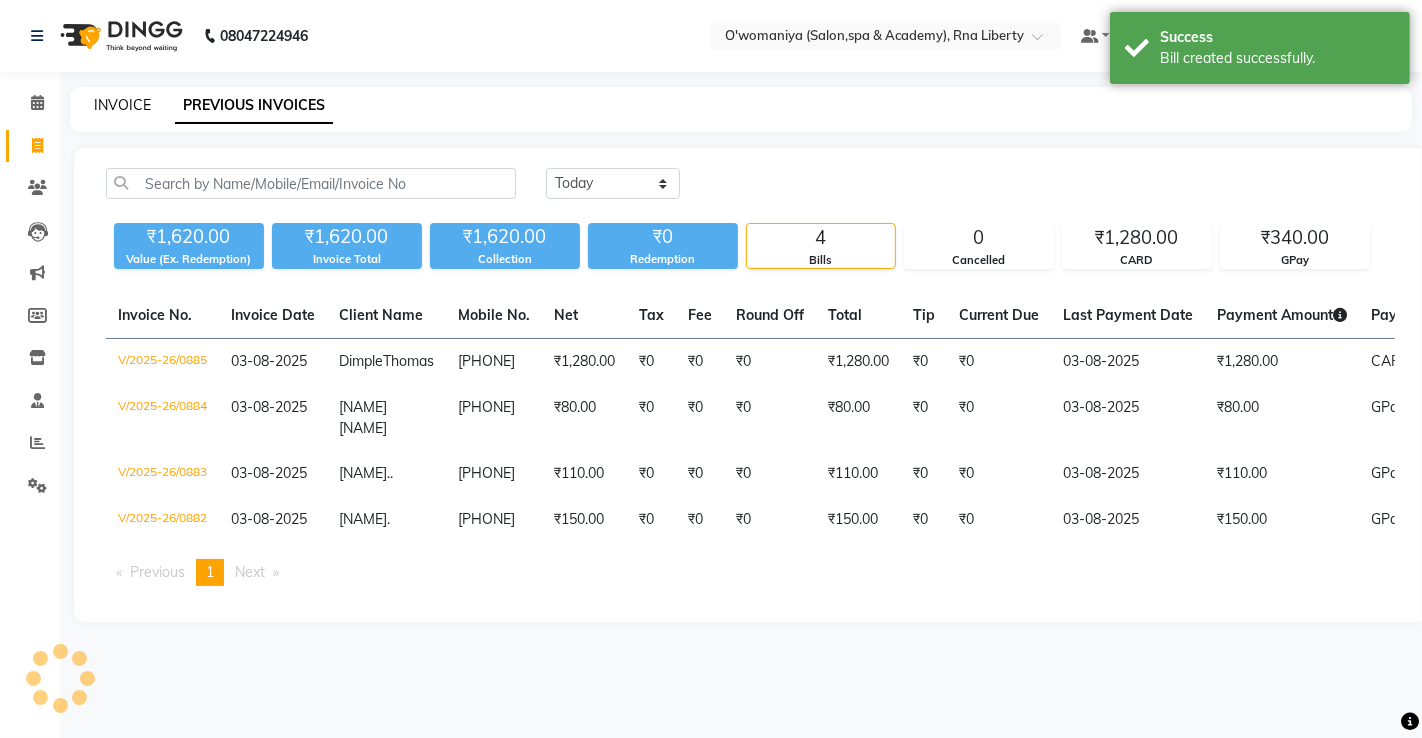 click on "INVOICE" 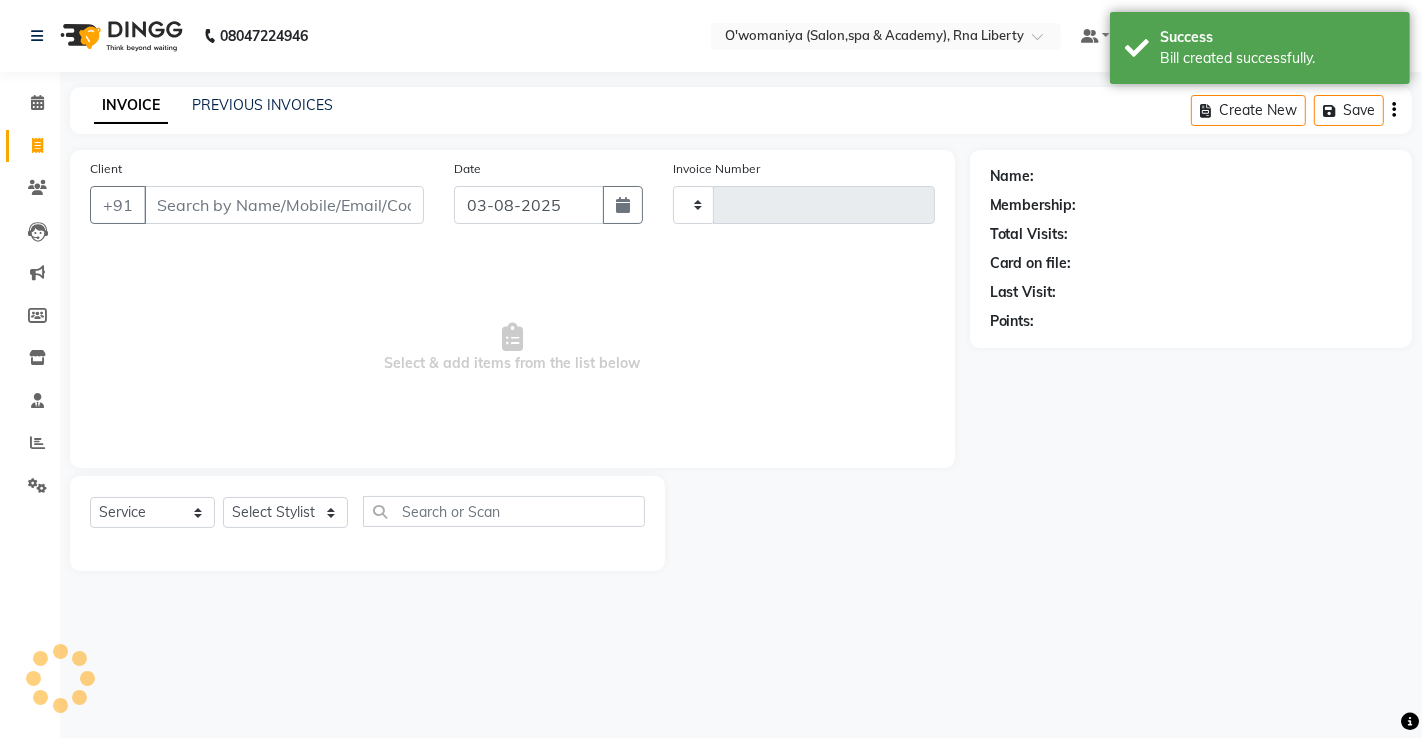 type on "0886" 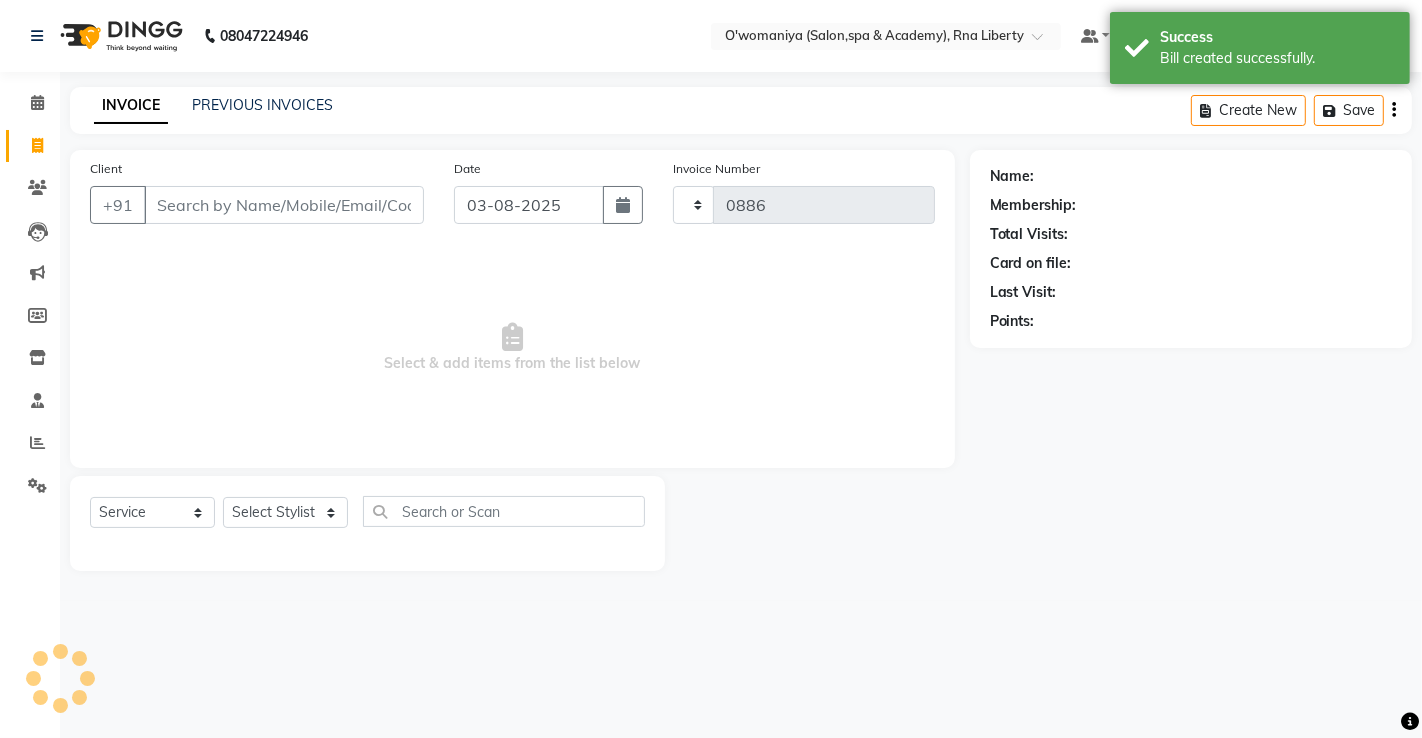 select on "5532" 